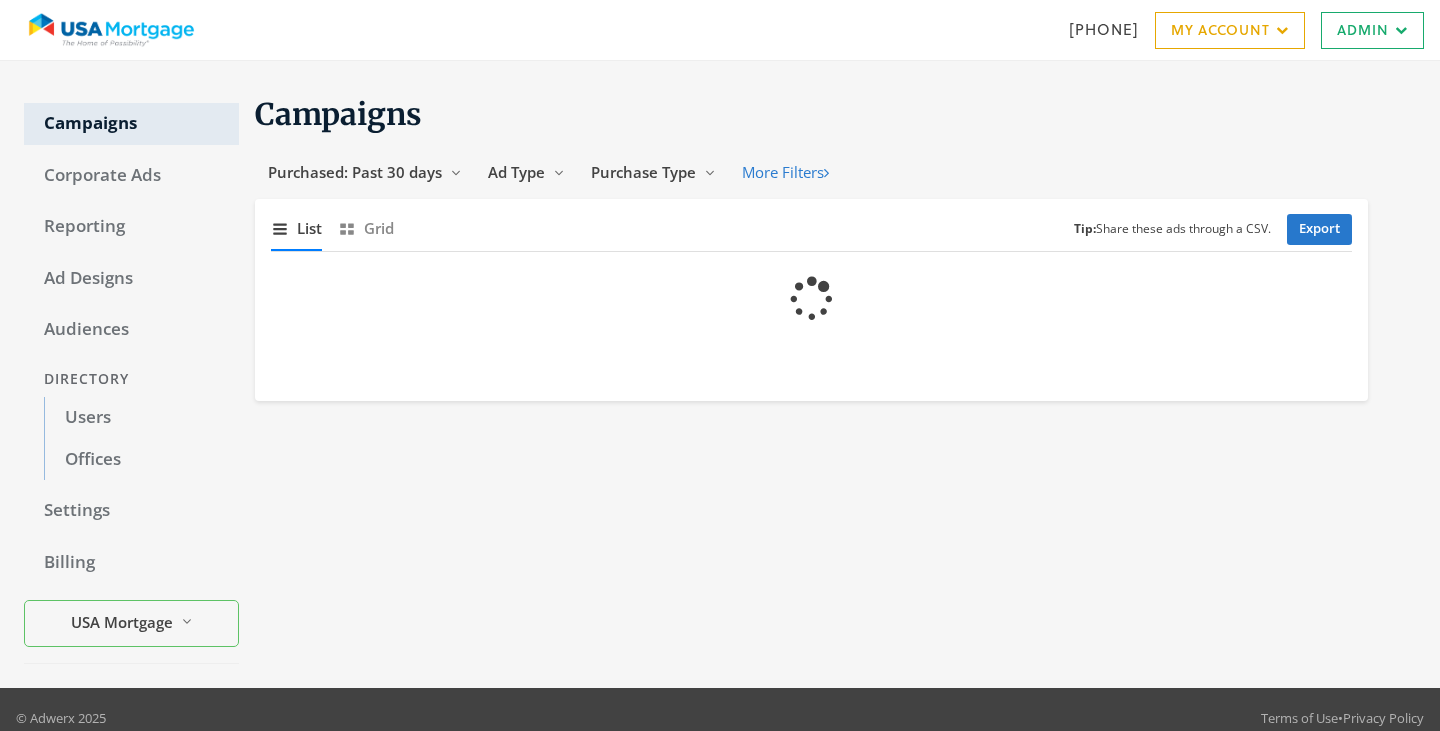 scroll, scrollTop: 0, scrollLeft: 0, axis: both 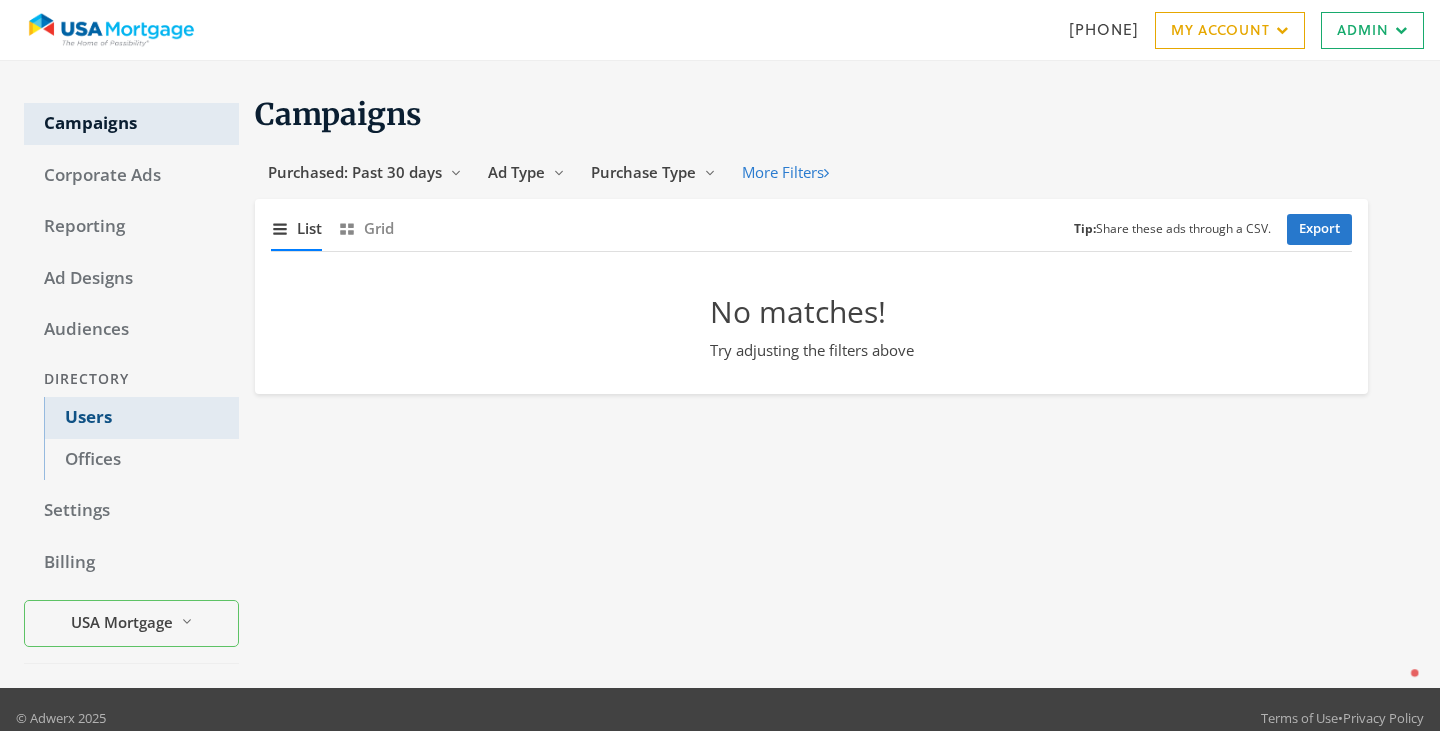 click on "Users" 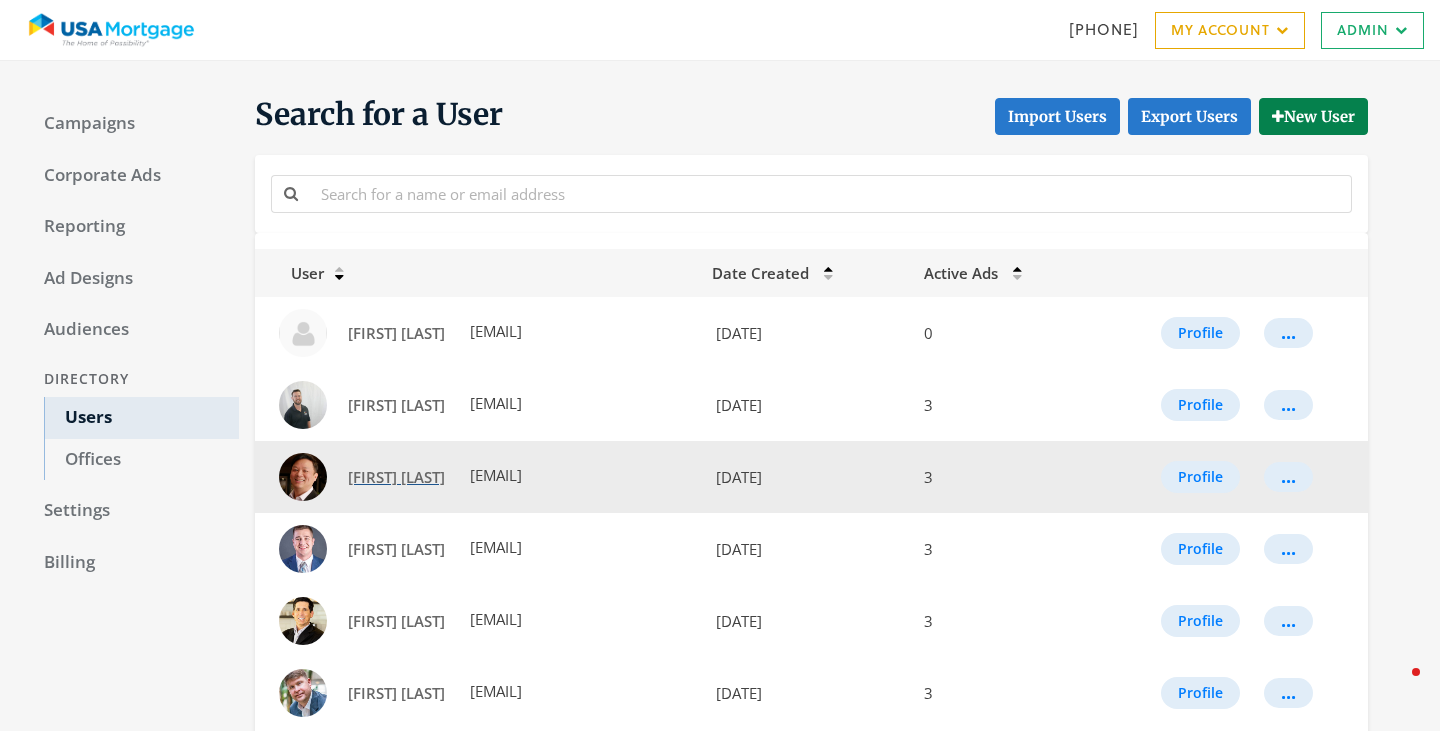 click on "Ambrose Ling" 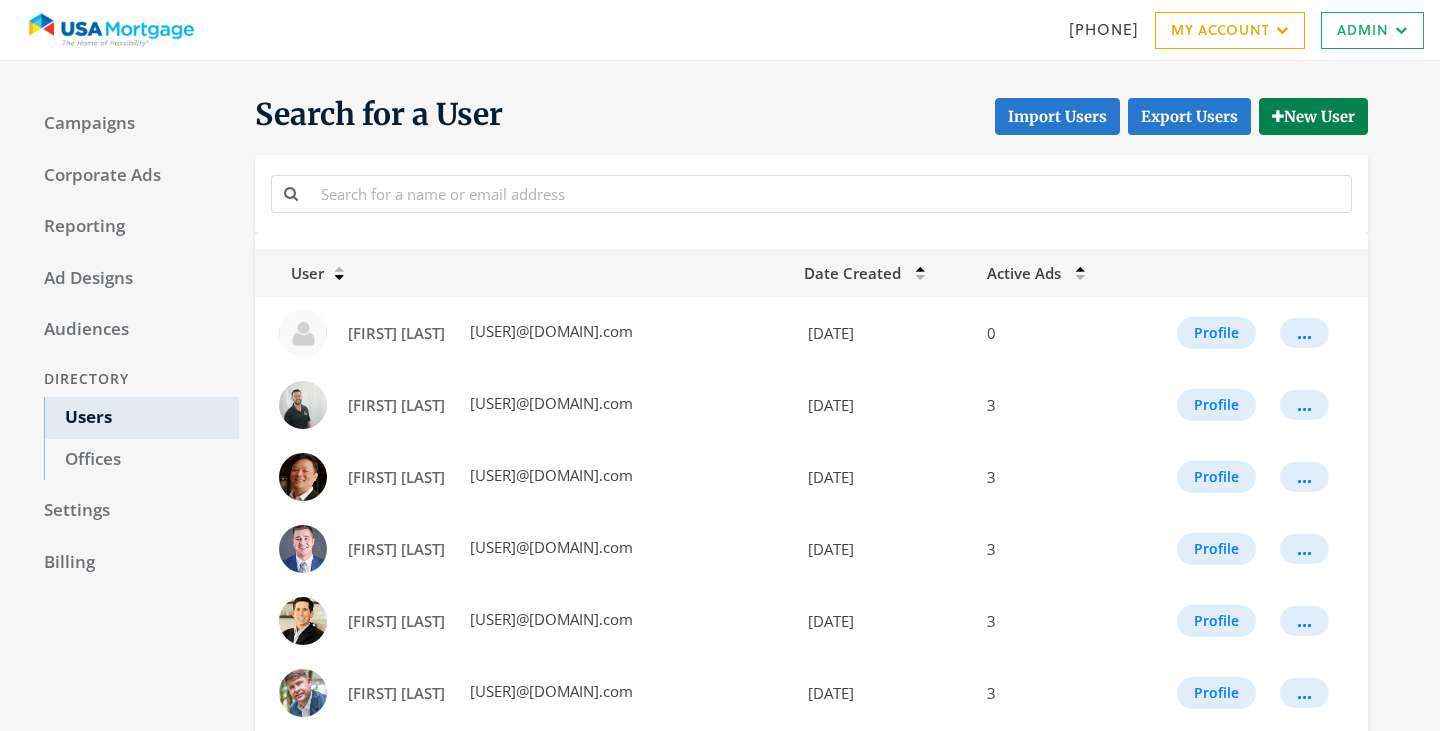 scroll, scrollTop: 0, scrollLeft: 0, axis: both 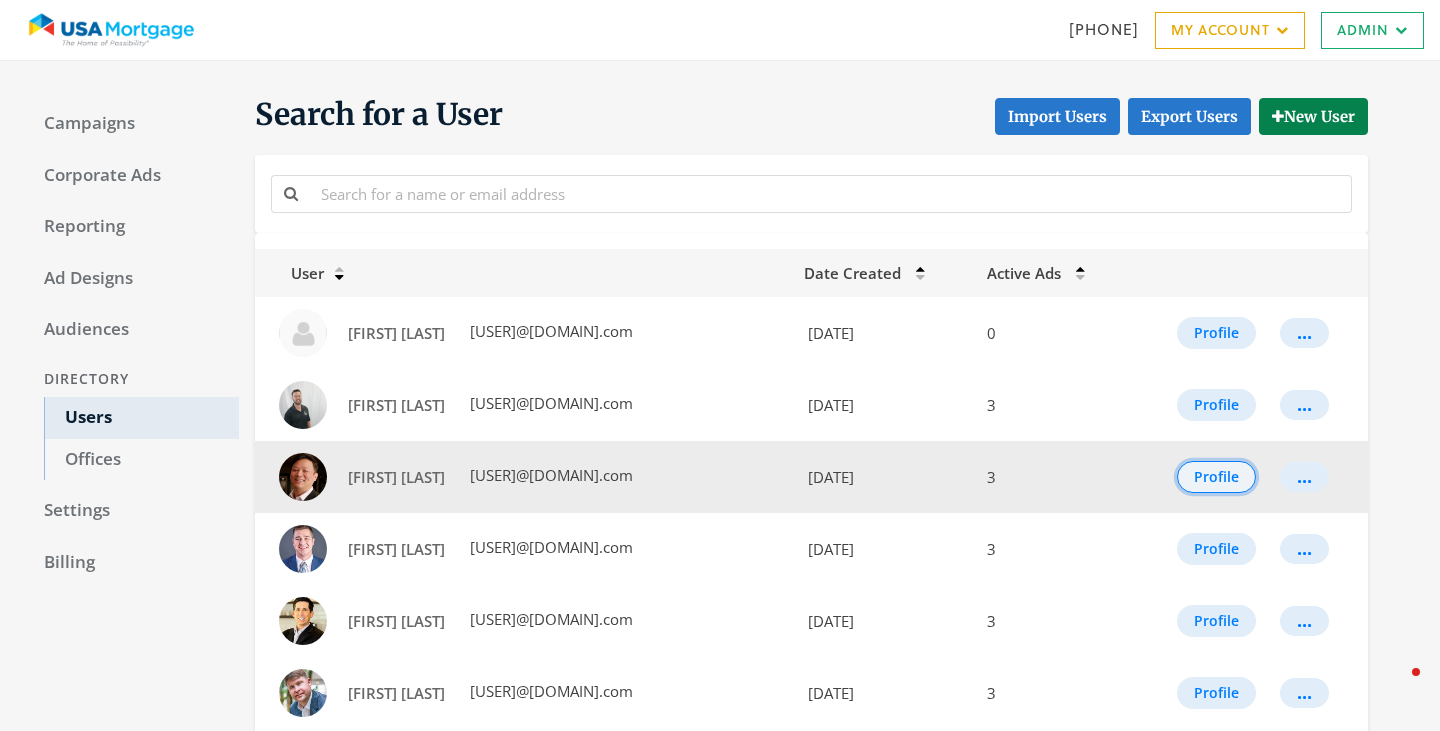 click on "Profile" 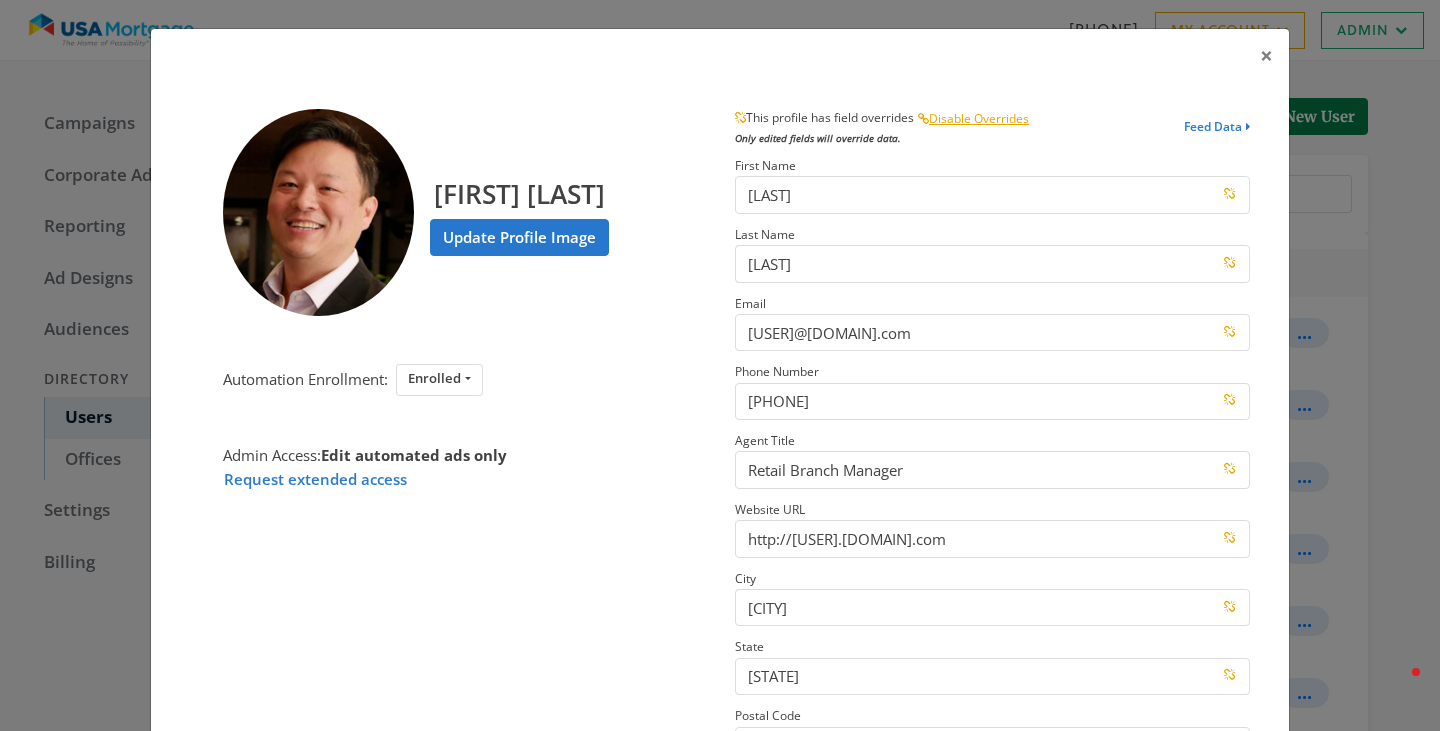 scroll, scrollTop: 285, scrollLeft: 0, axis: vertical 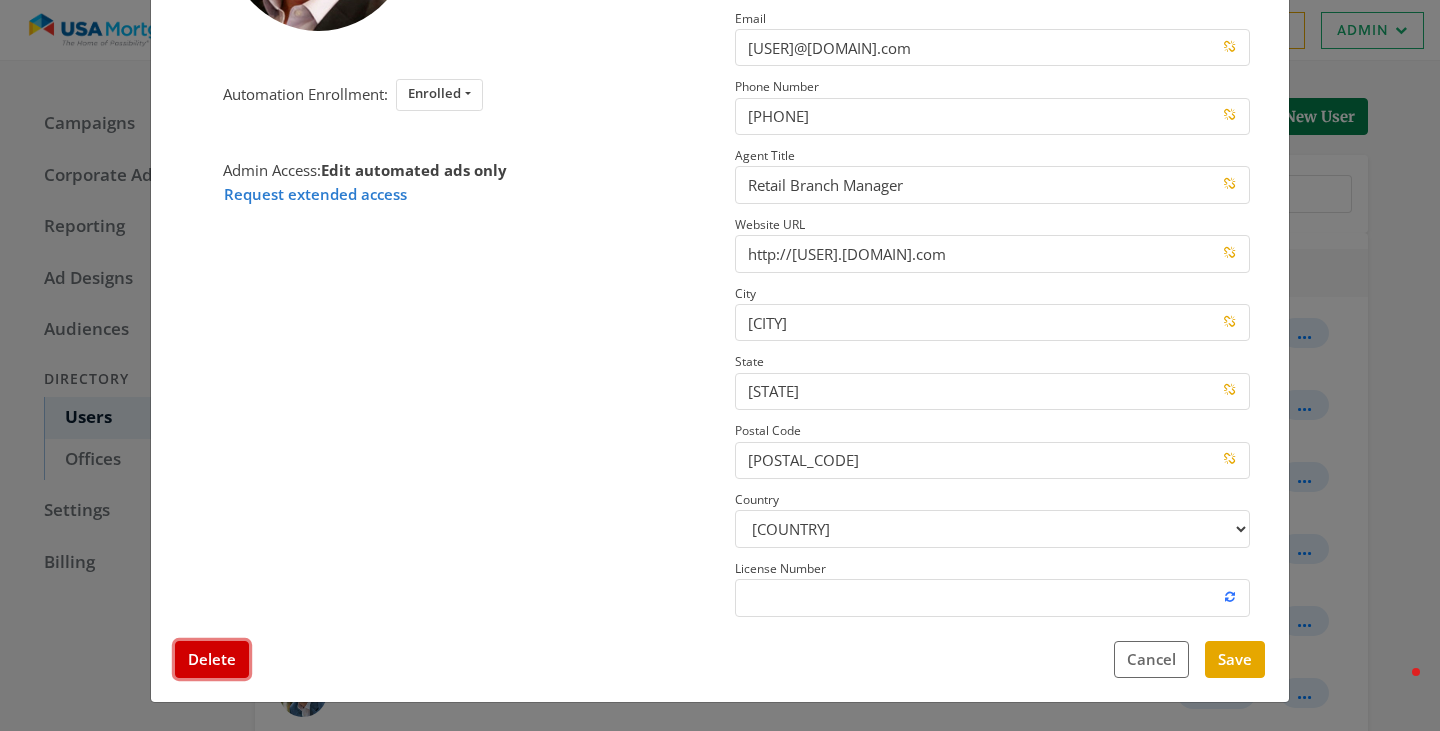 click on "Delete" at bounding box center [212, 659] 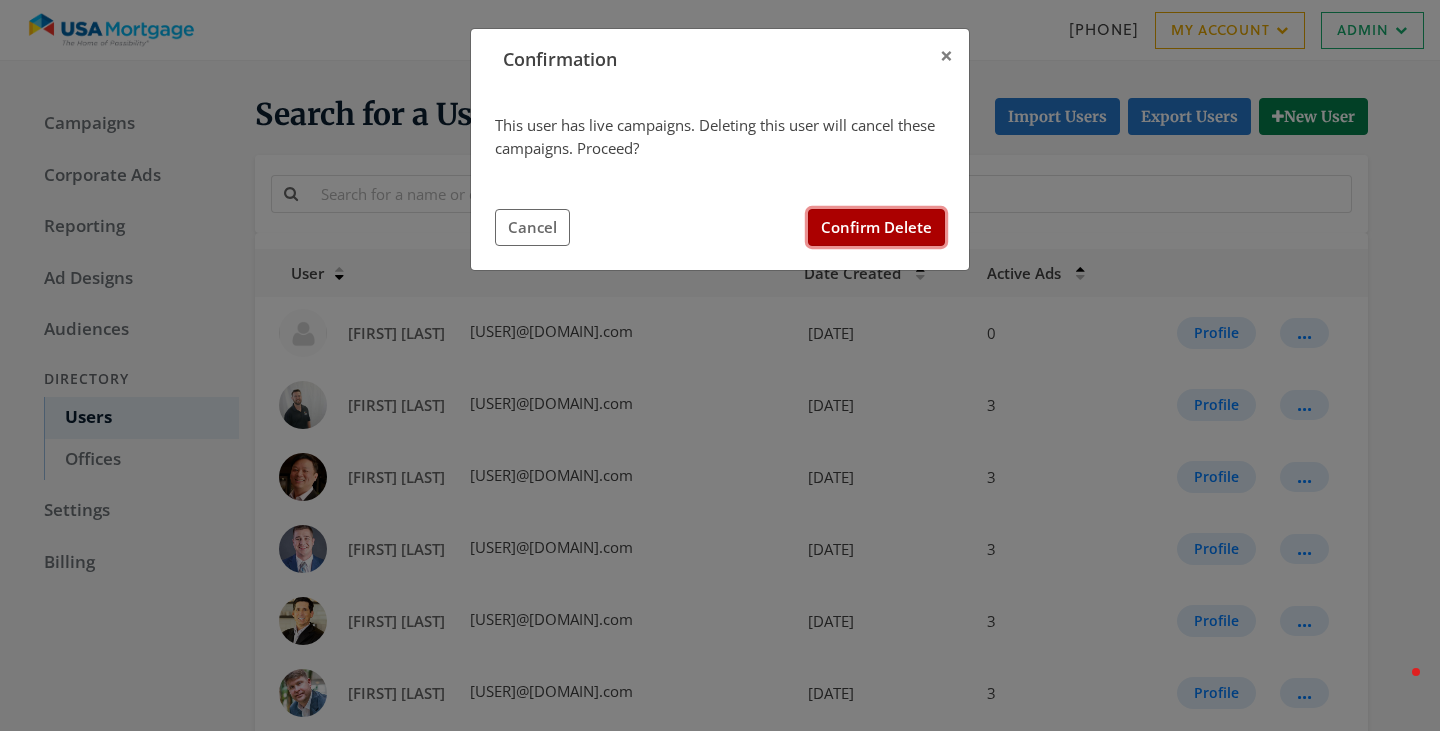 click on "Confirm Delete" 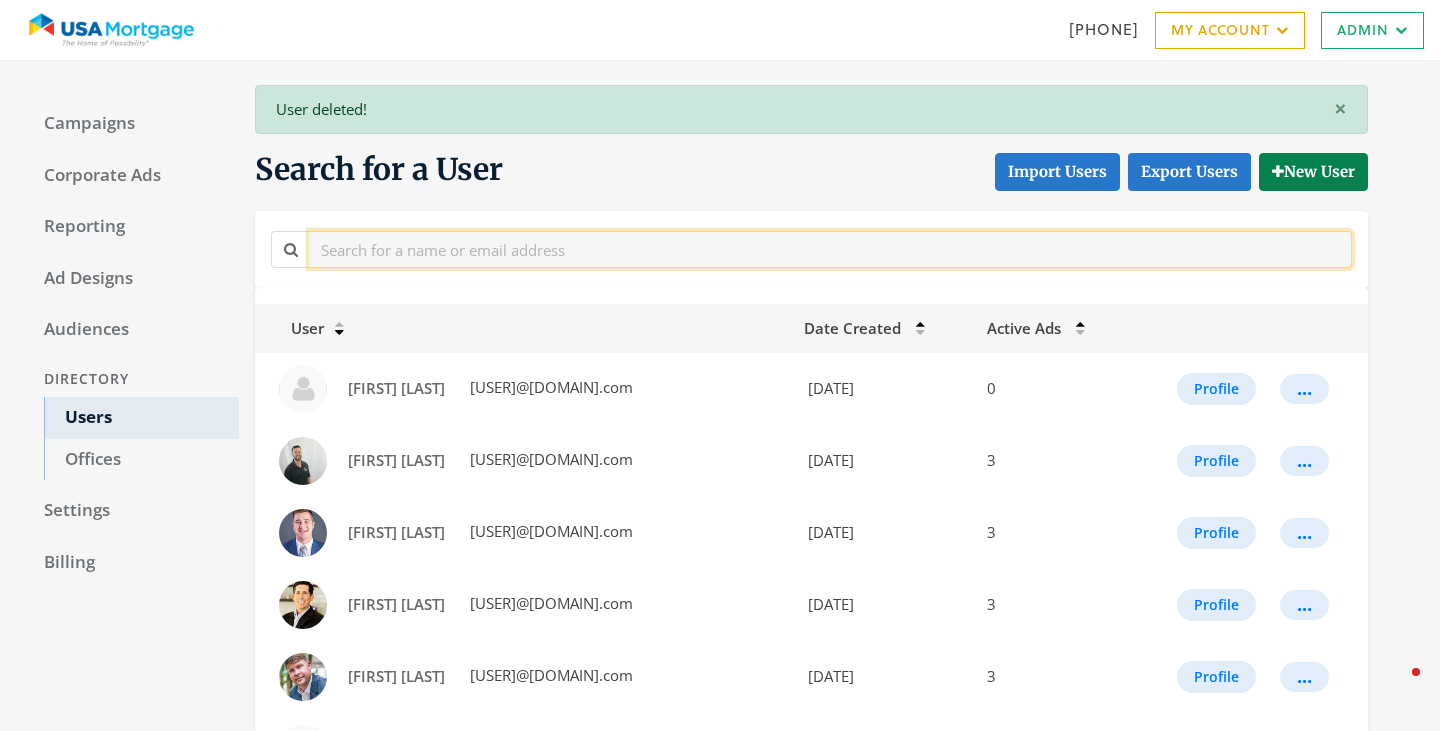 click 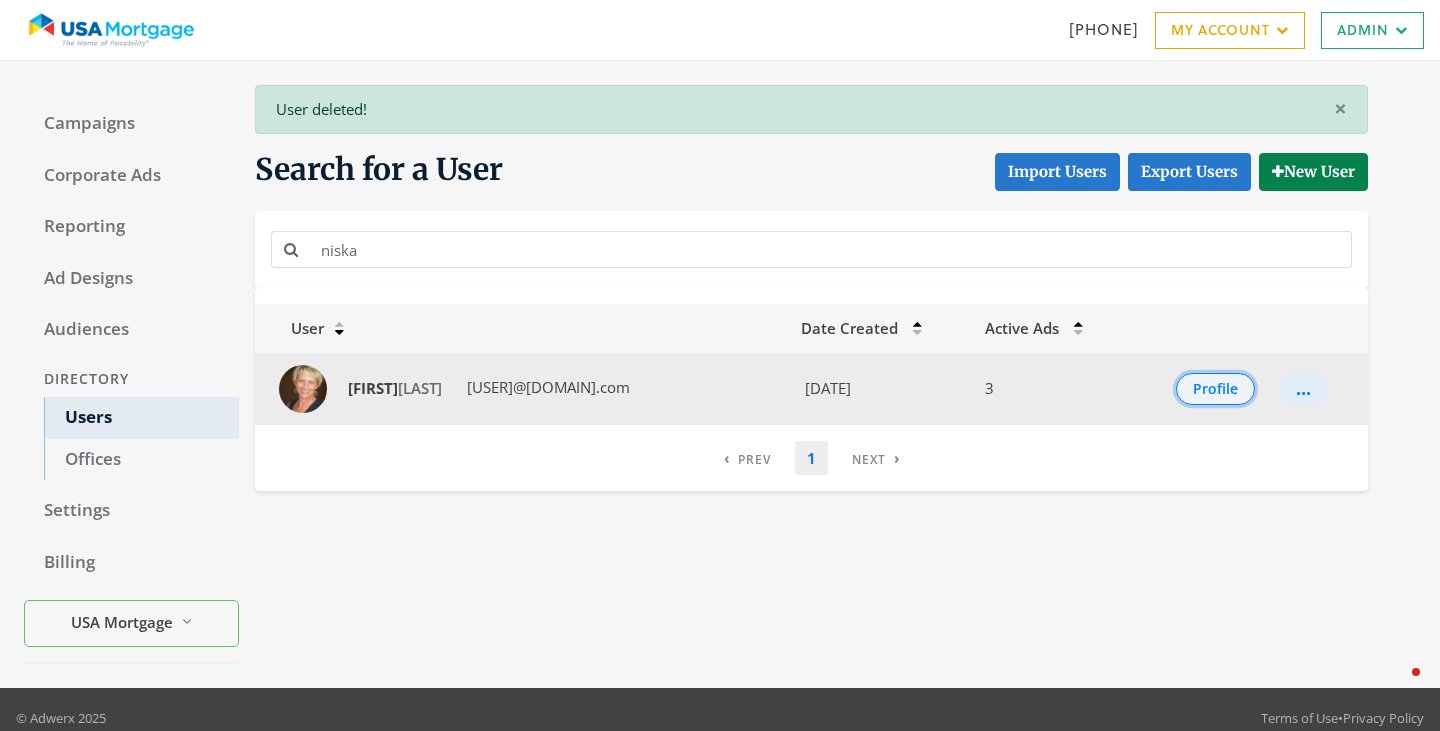 click on "Profile" 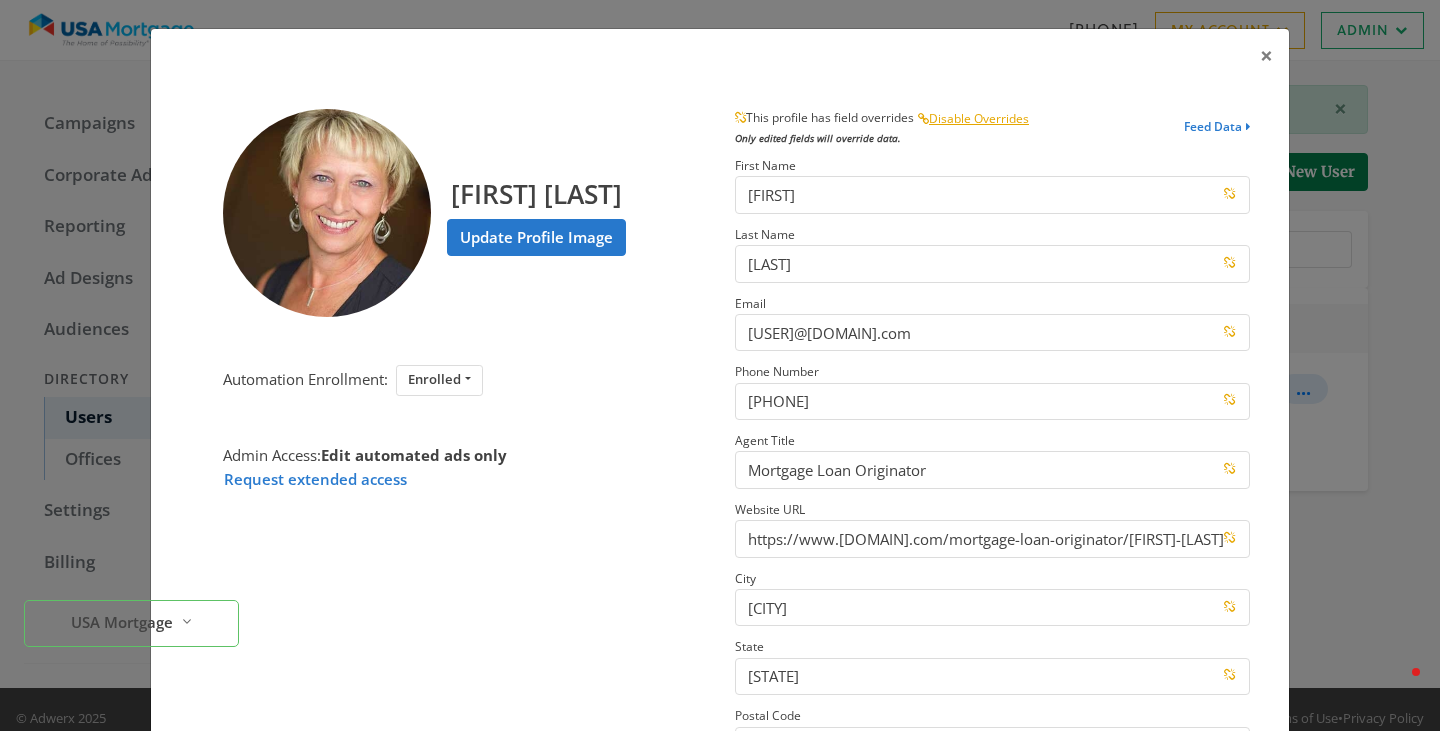scroll, scrollTop: 285, scrollLeft: 0, axis: vertical 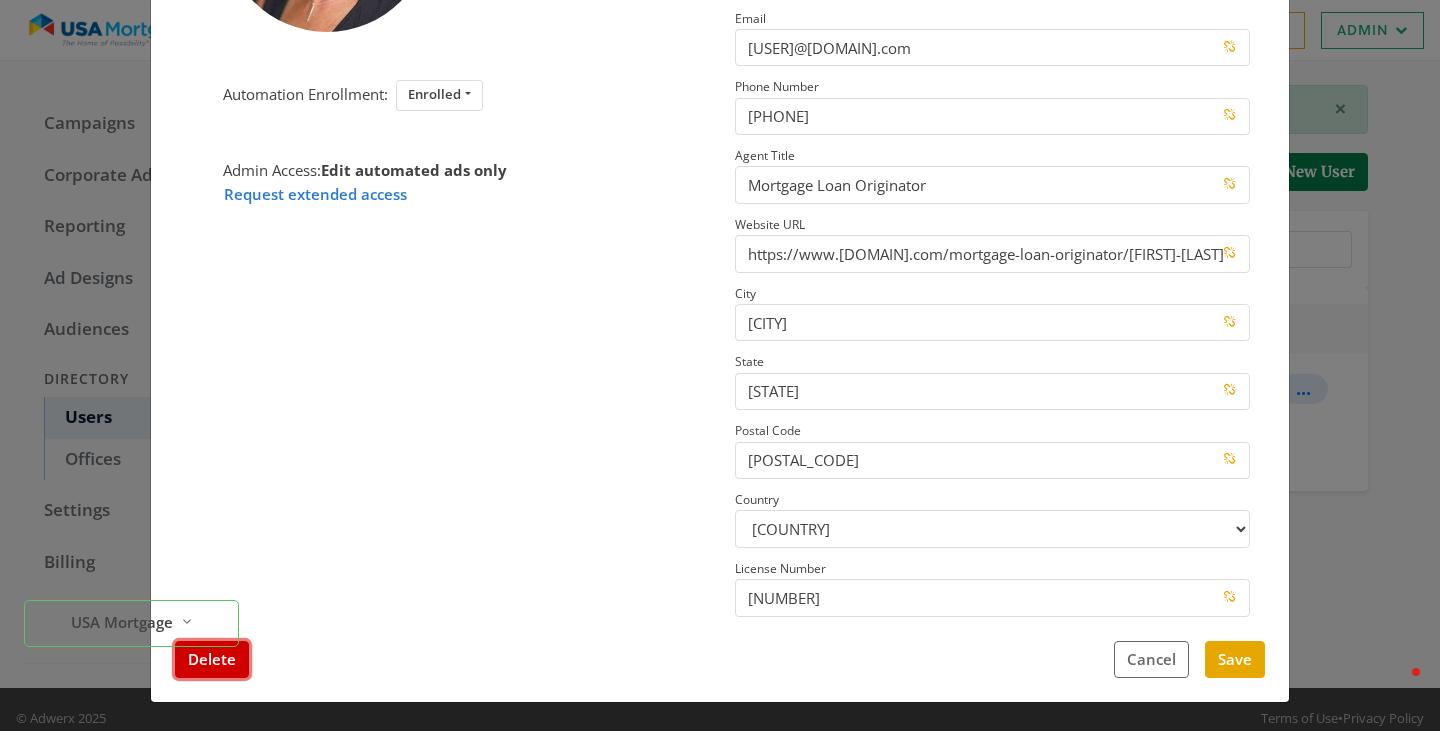 click on "Delete" at bounding box center [212, 659] 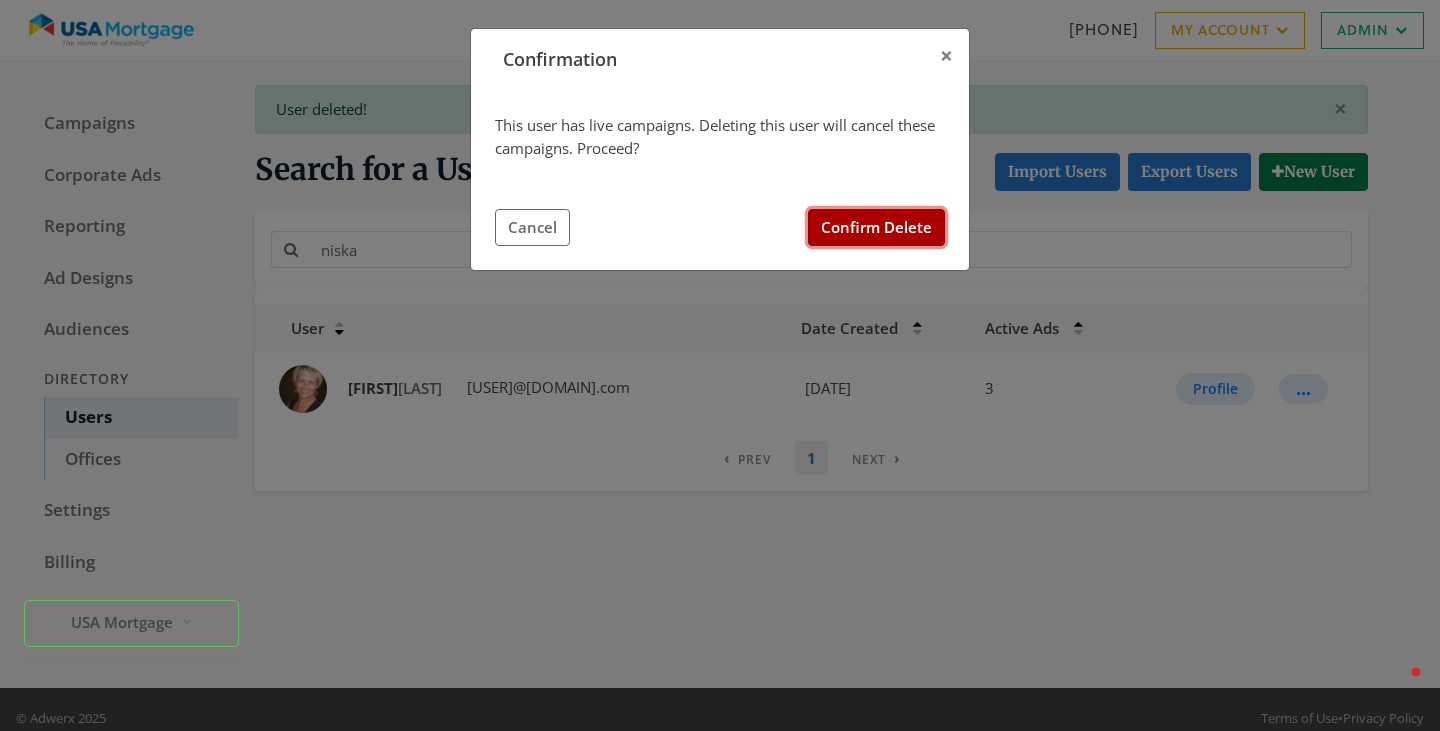 click on "Confirm Delete" 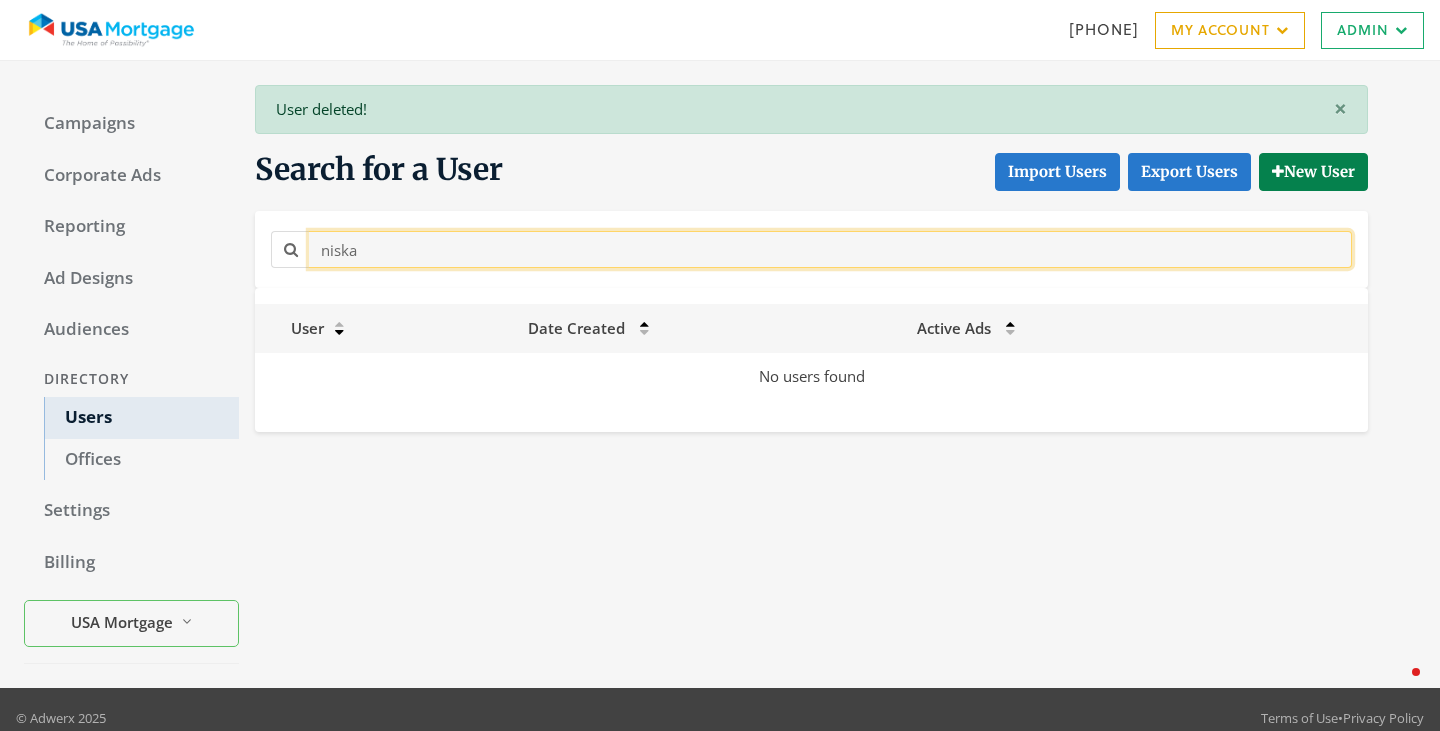 drag, startPoint x: 816, startPoint y: 260, endPoint x: 247, endPoint y: 194, distance: 572.815 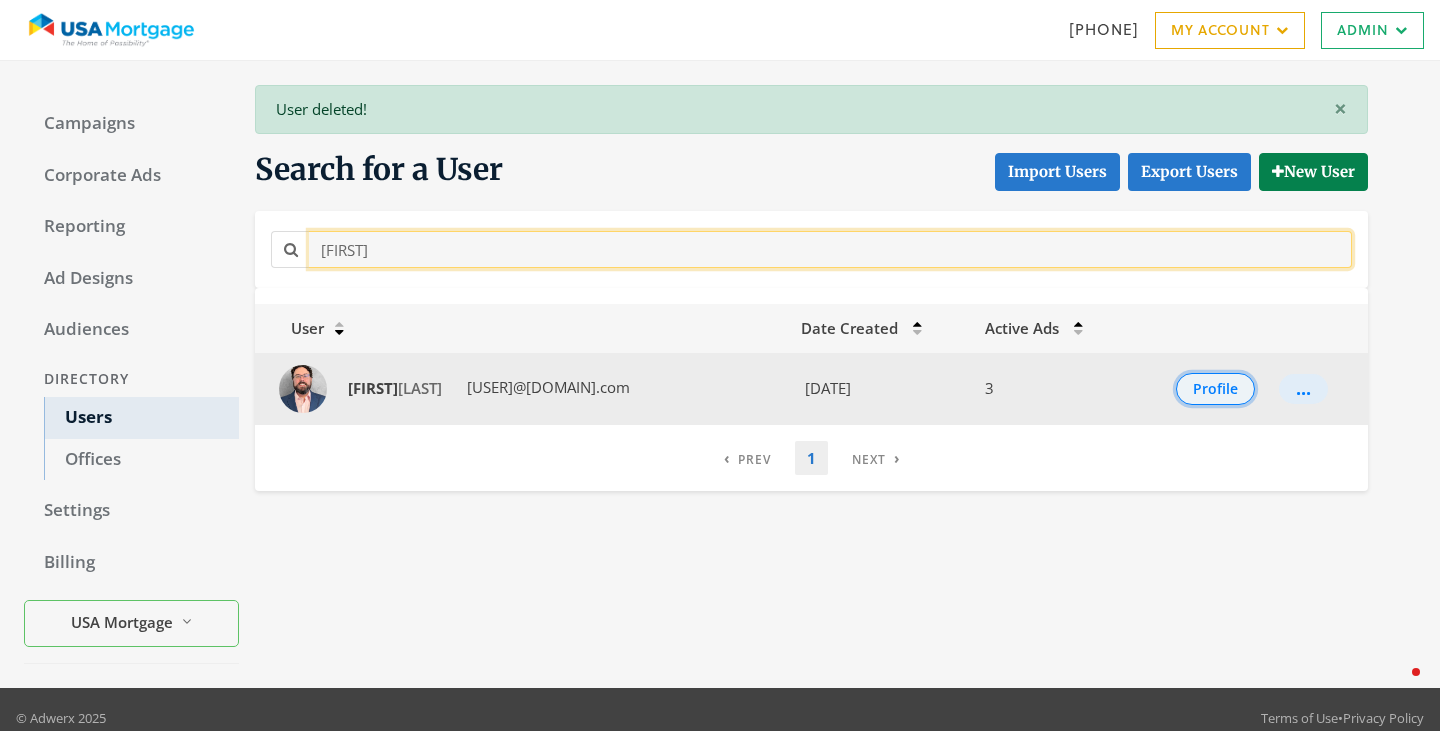 type on "shaun" 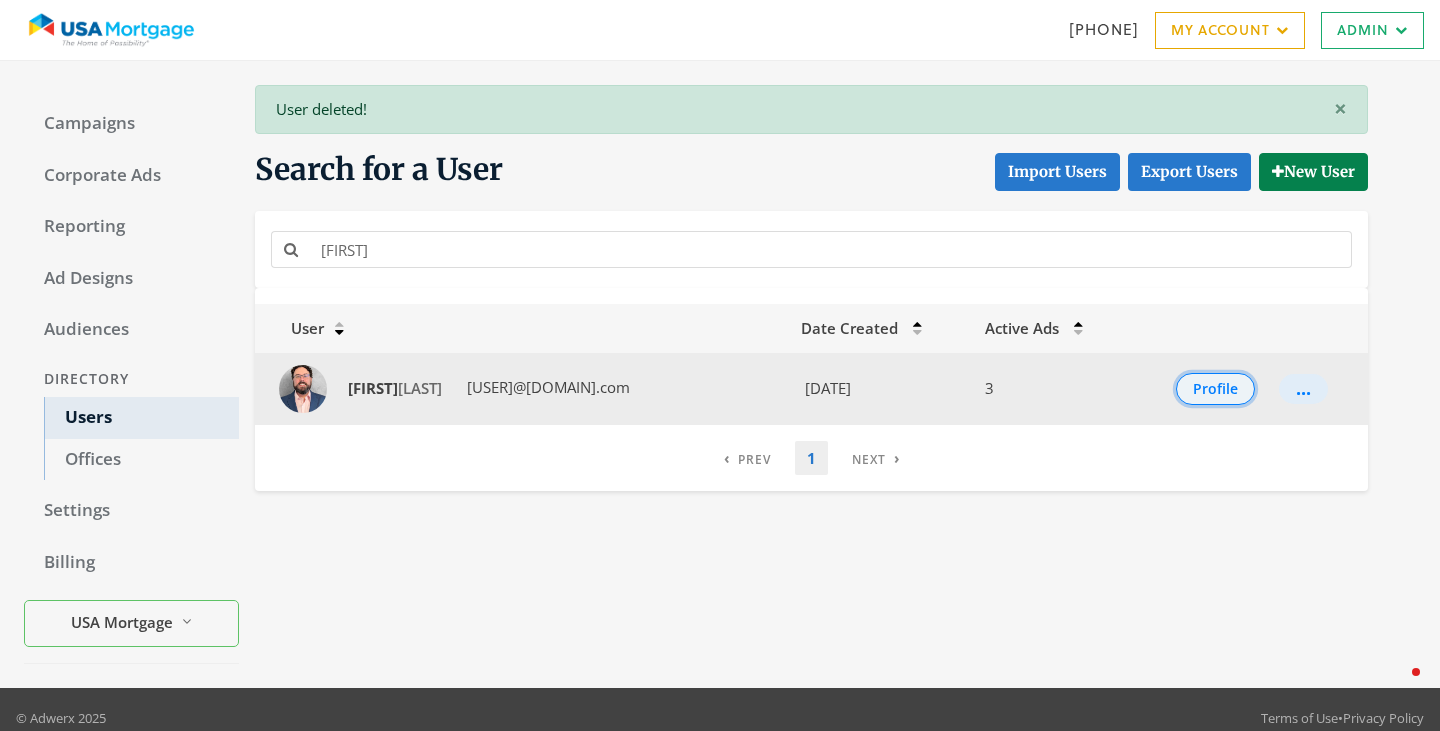 click on "Profile" 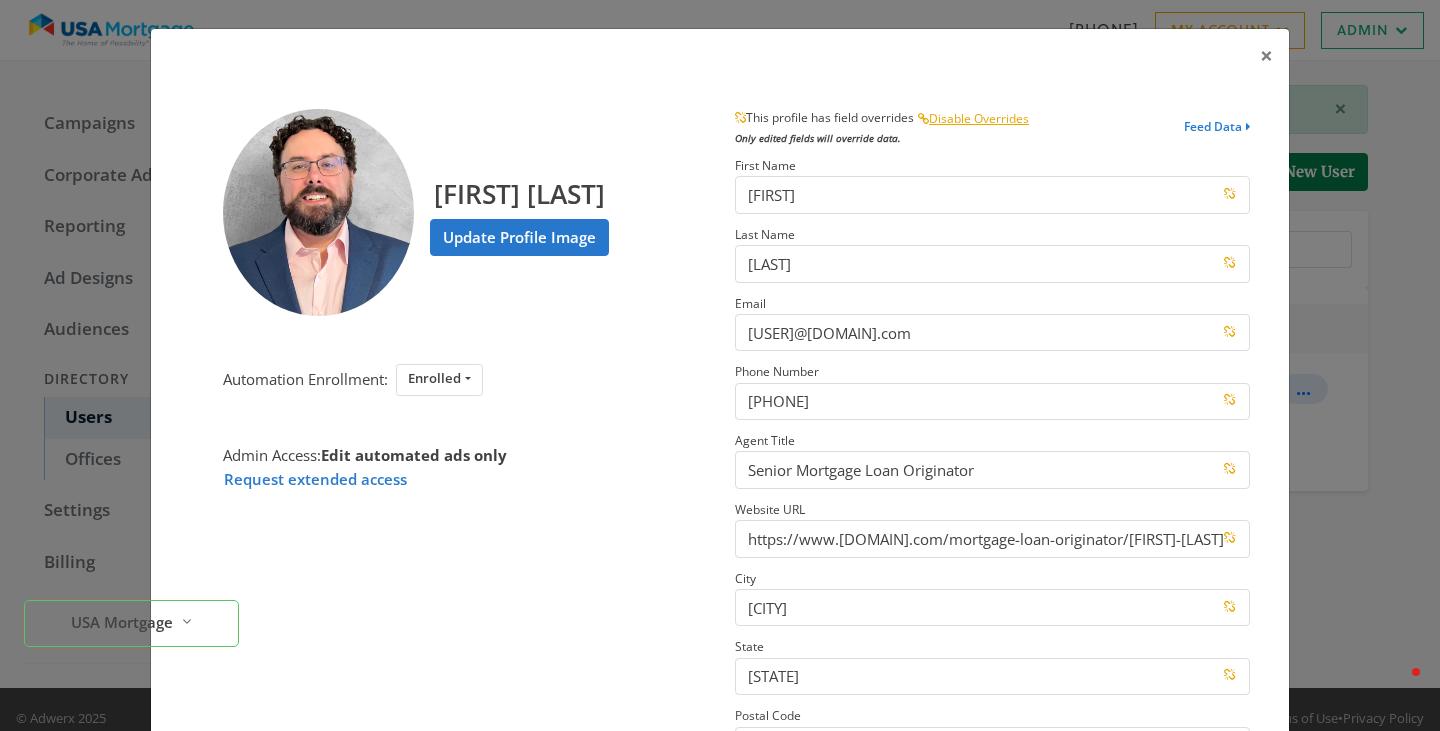 scroll, scrollTop: 285, scrollLeft: 0, axis: vertical 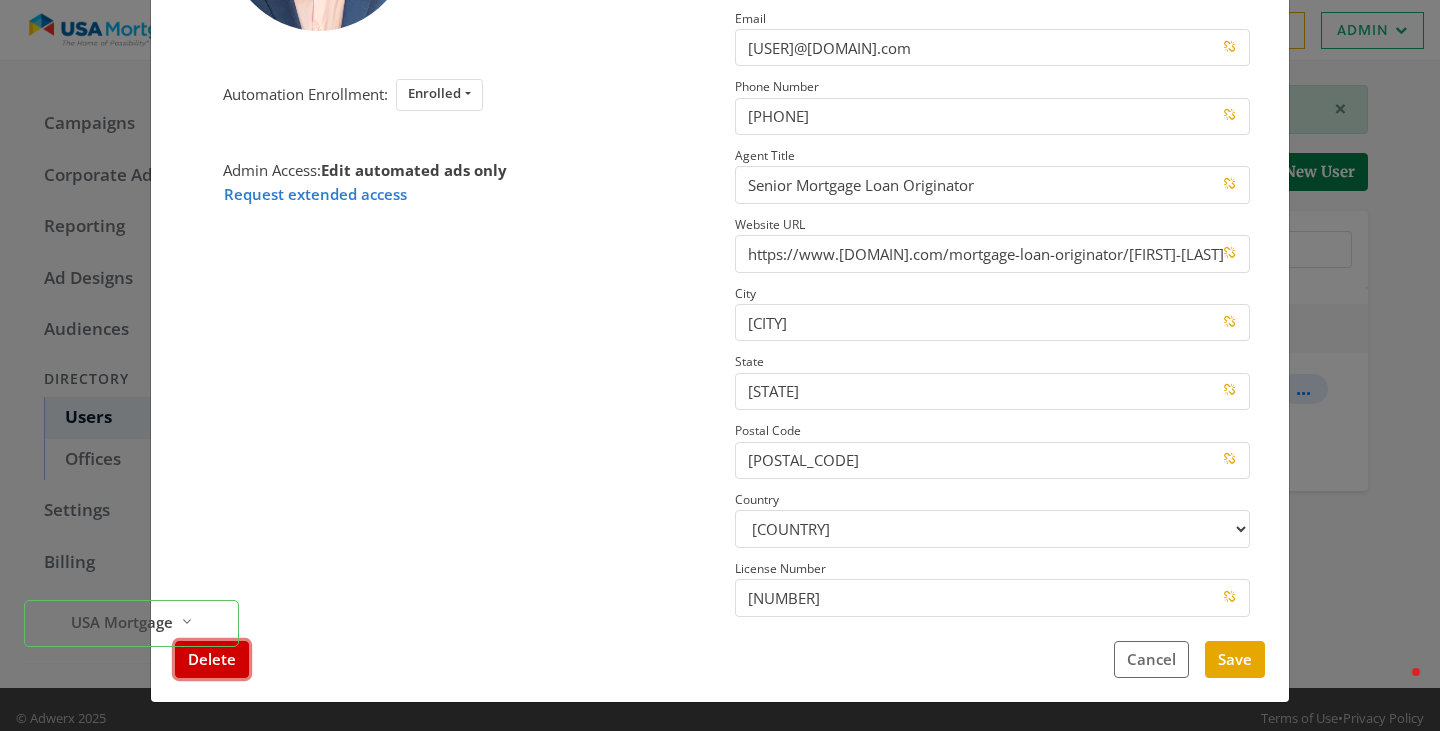 click on "Delete" at bounding box center [212, 659] 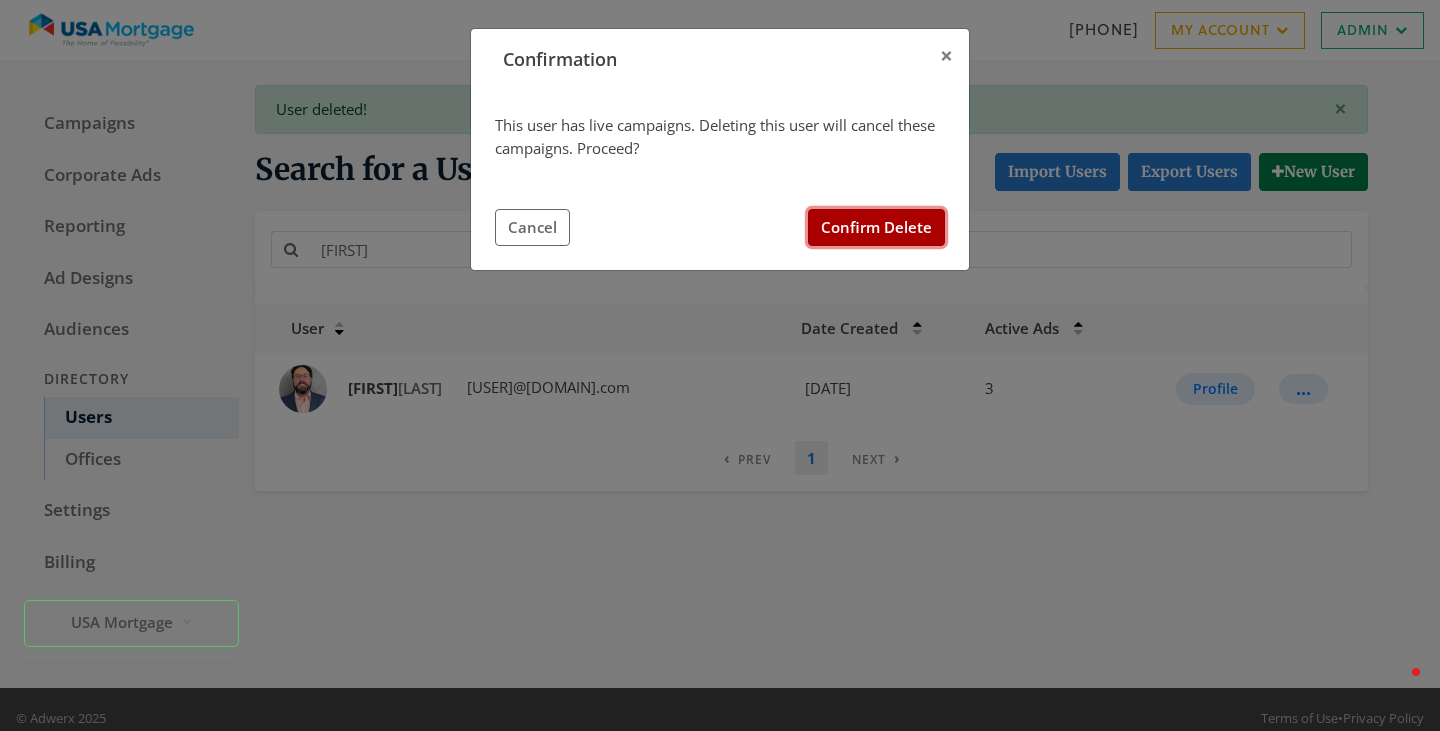 click on "Confirm Delete" 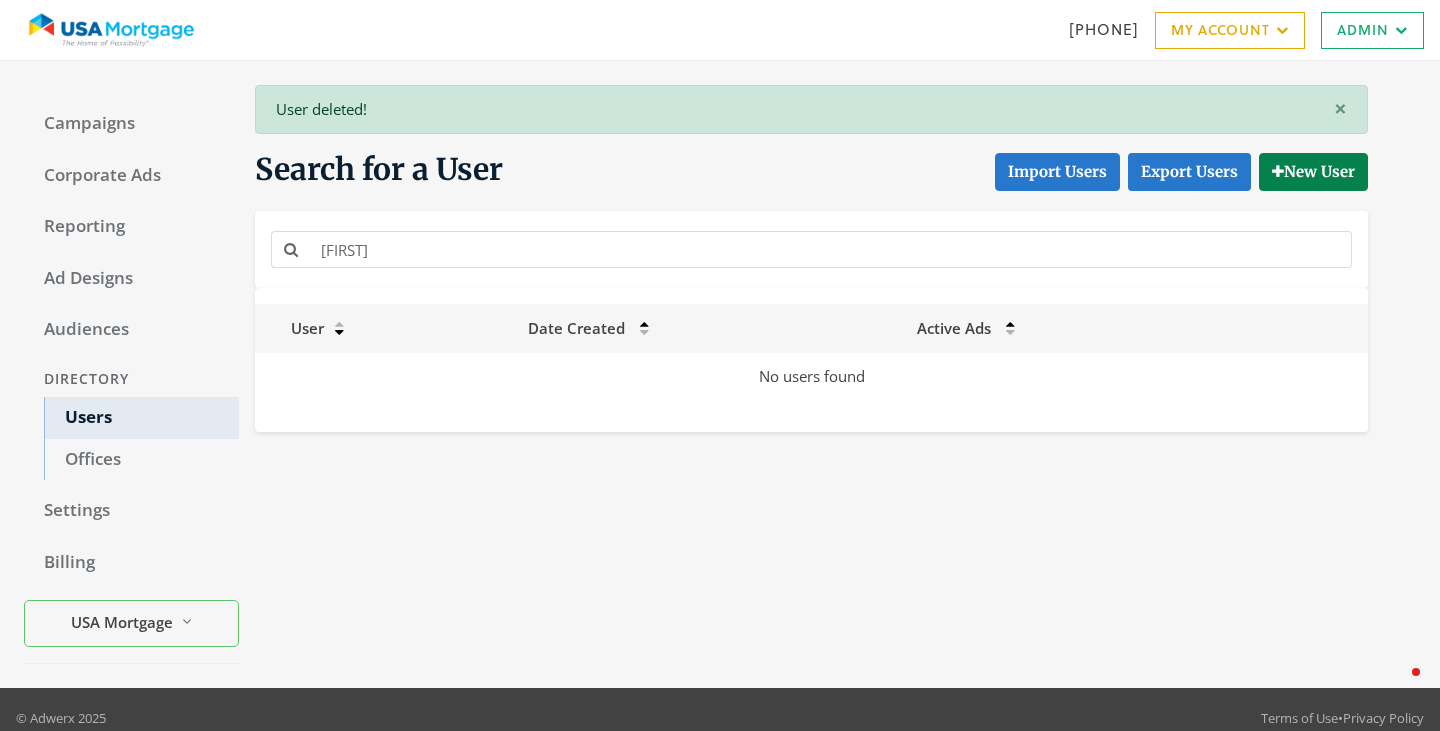 click at bounding box center [111, 30] 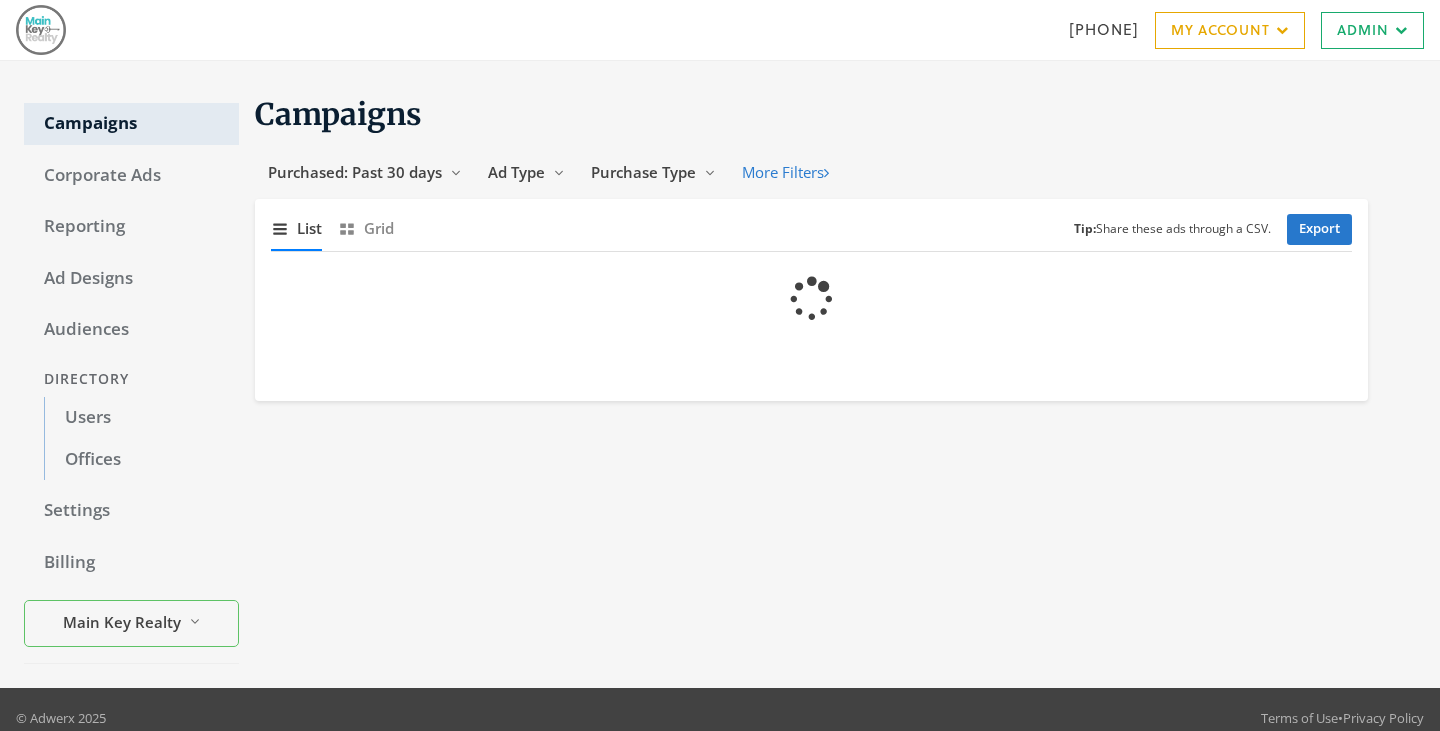 scroll, scrollTop: 0, scrollLeft: 0, axis: both 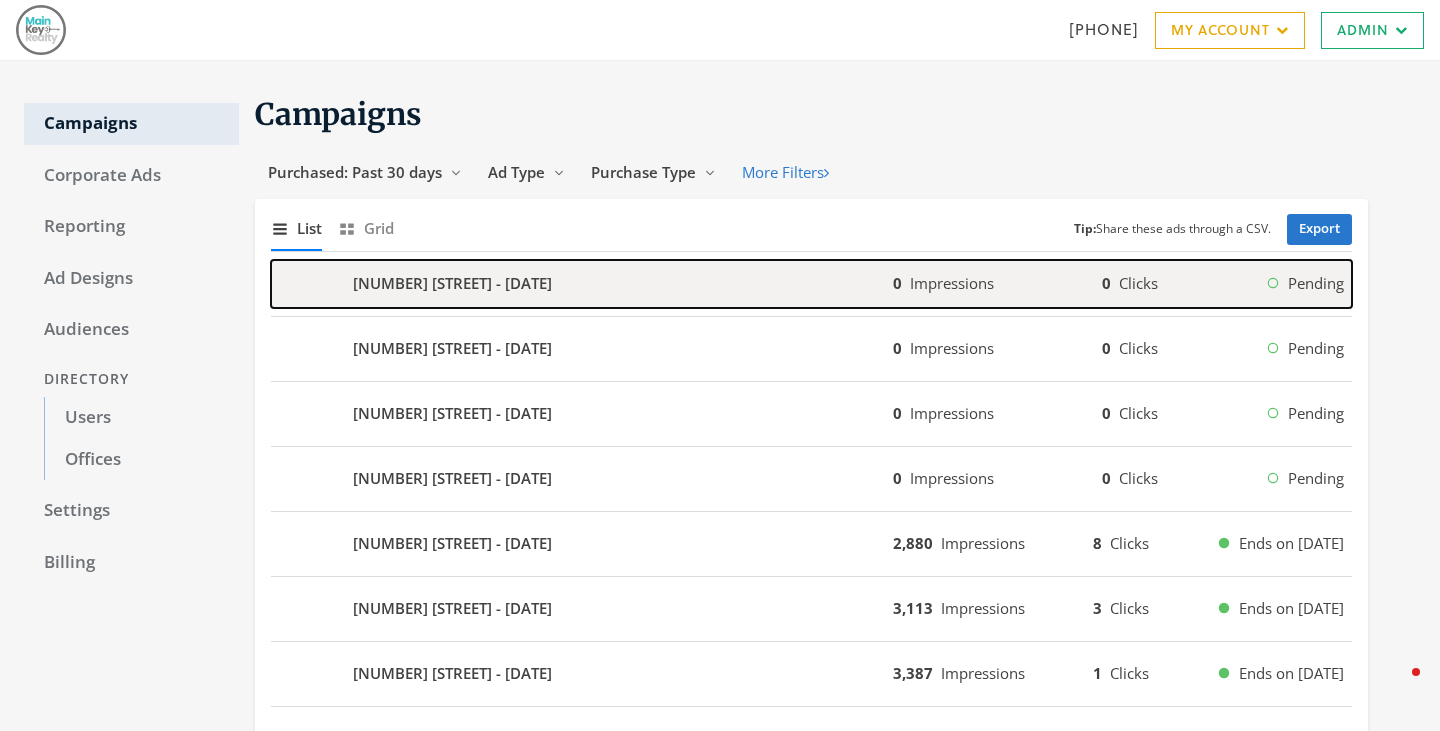 click on "381 N Park Ave - 2025-08-04" 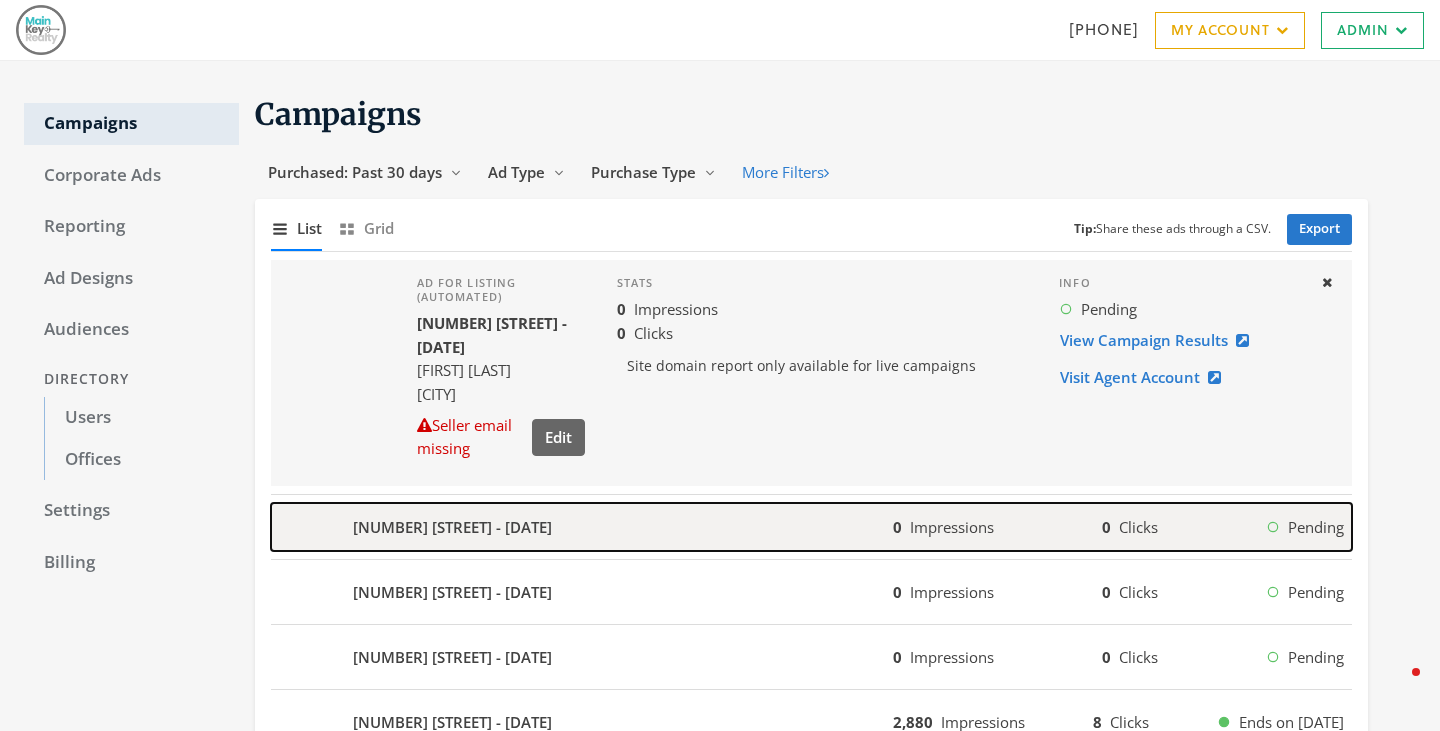 click on "230 N Sprigg St - 2025-08-04" 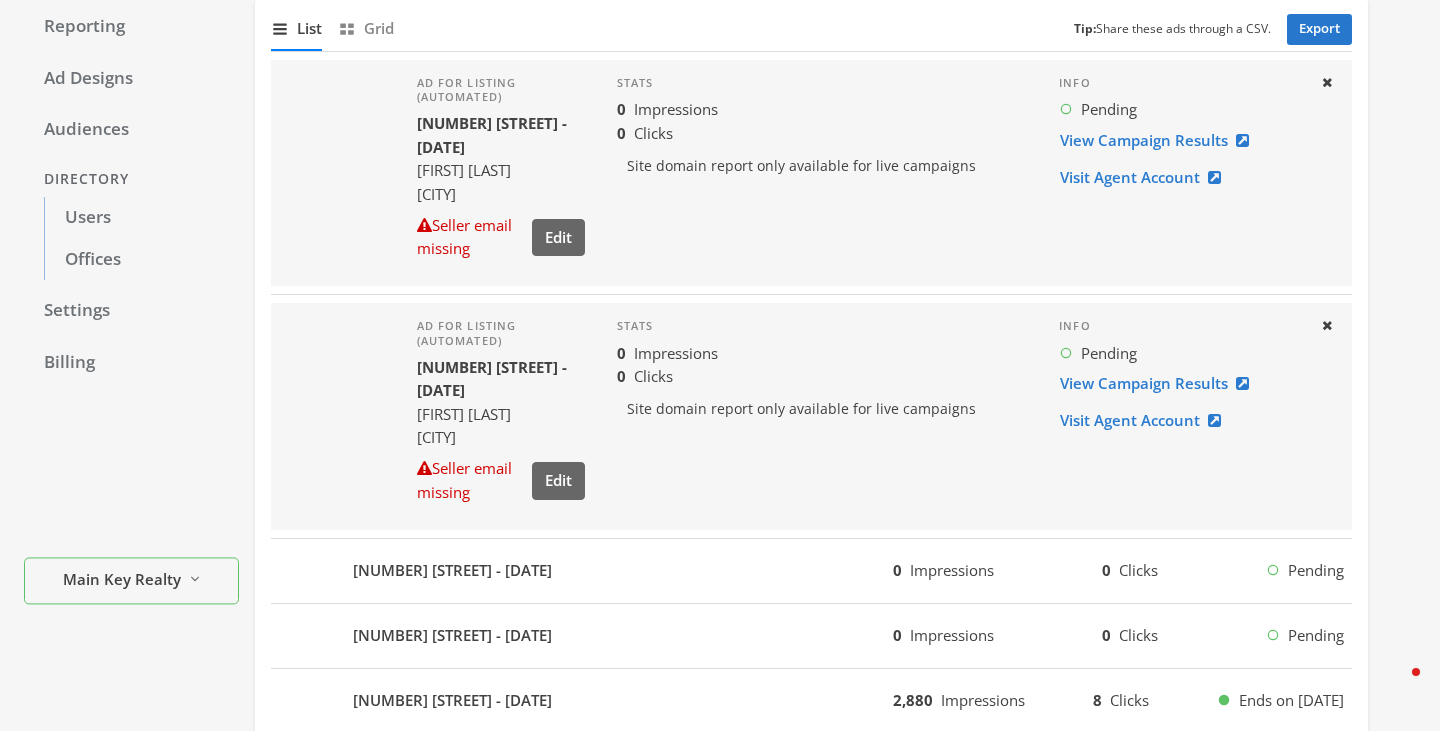scroll, scrollTop: 217, scrollLeft: 0, axis: vertical 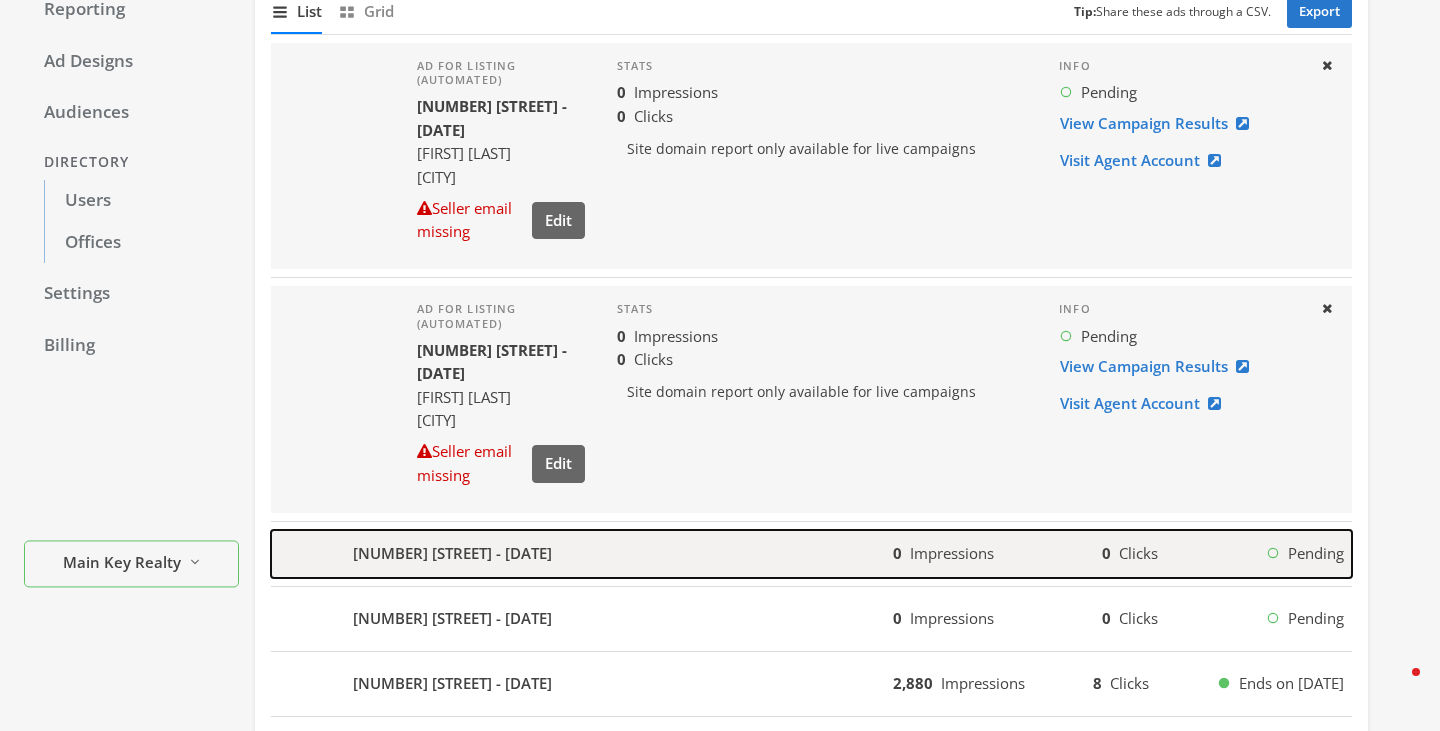 click on "12 N West End Blvd - 2025-08-04" 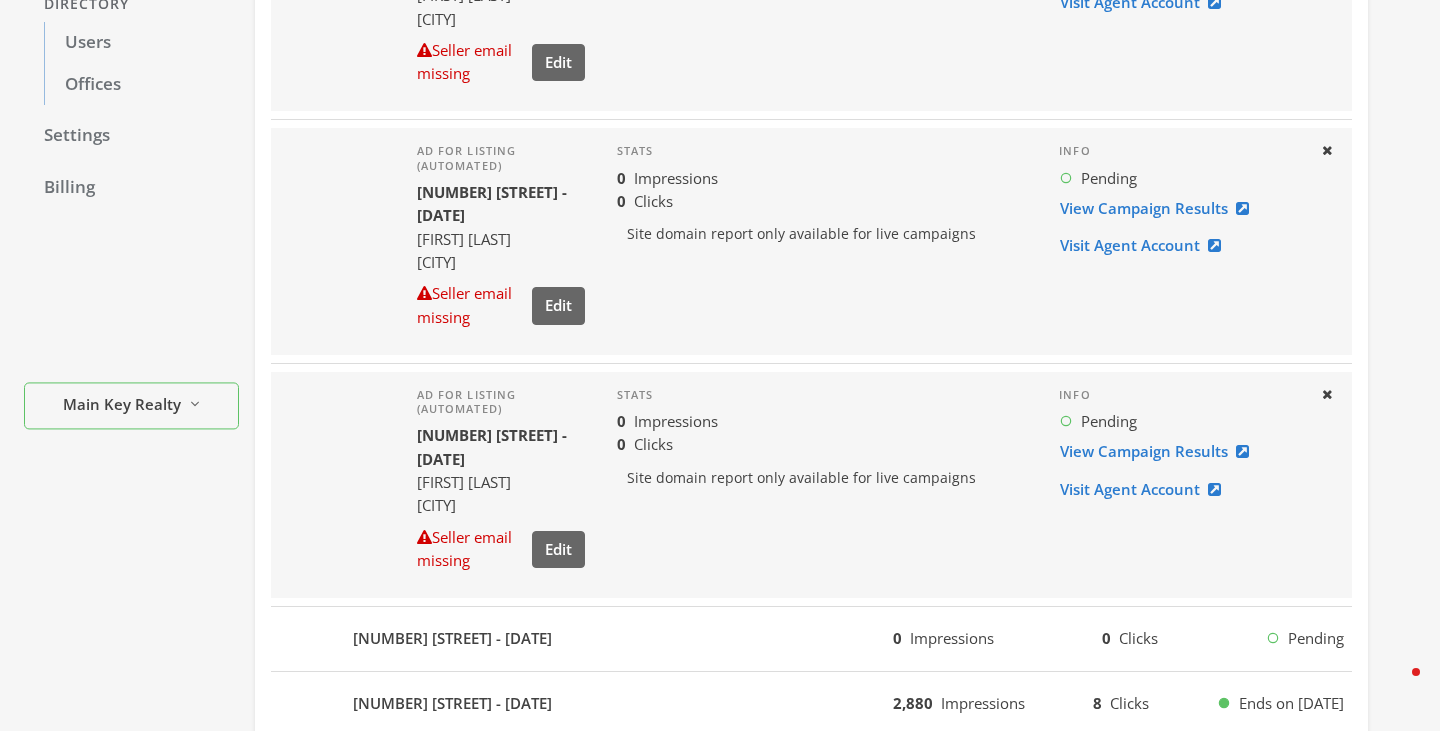 scroll, scrollTop: 376, scrollLeft: 0, axis: vertical 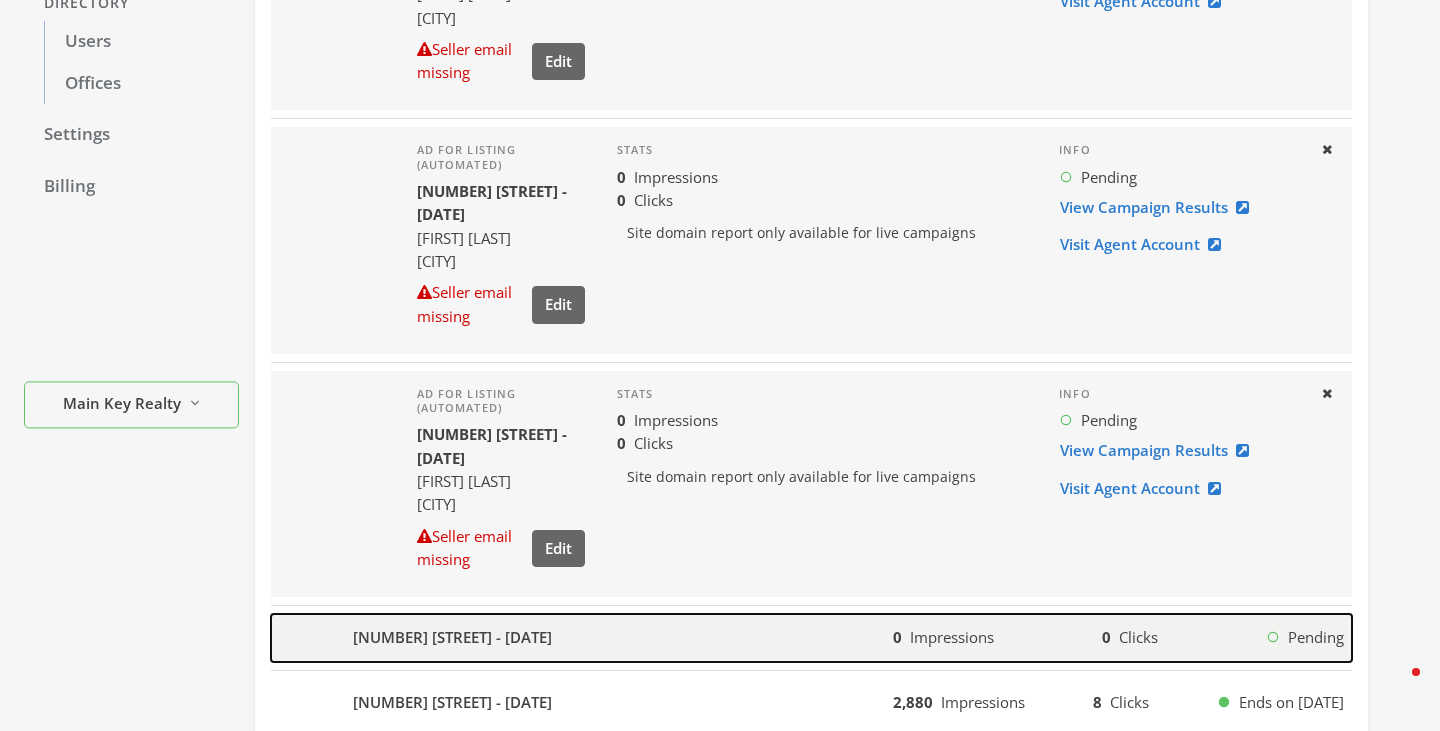 click on "1442 Themis St - 2025-08-04" 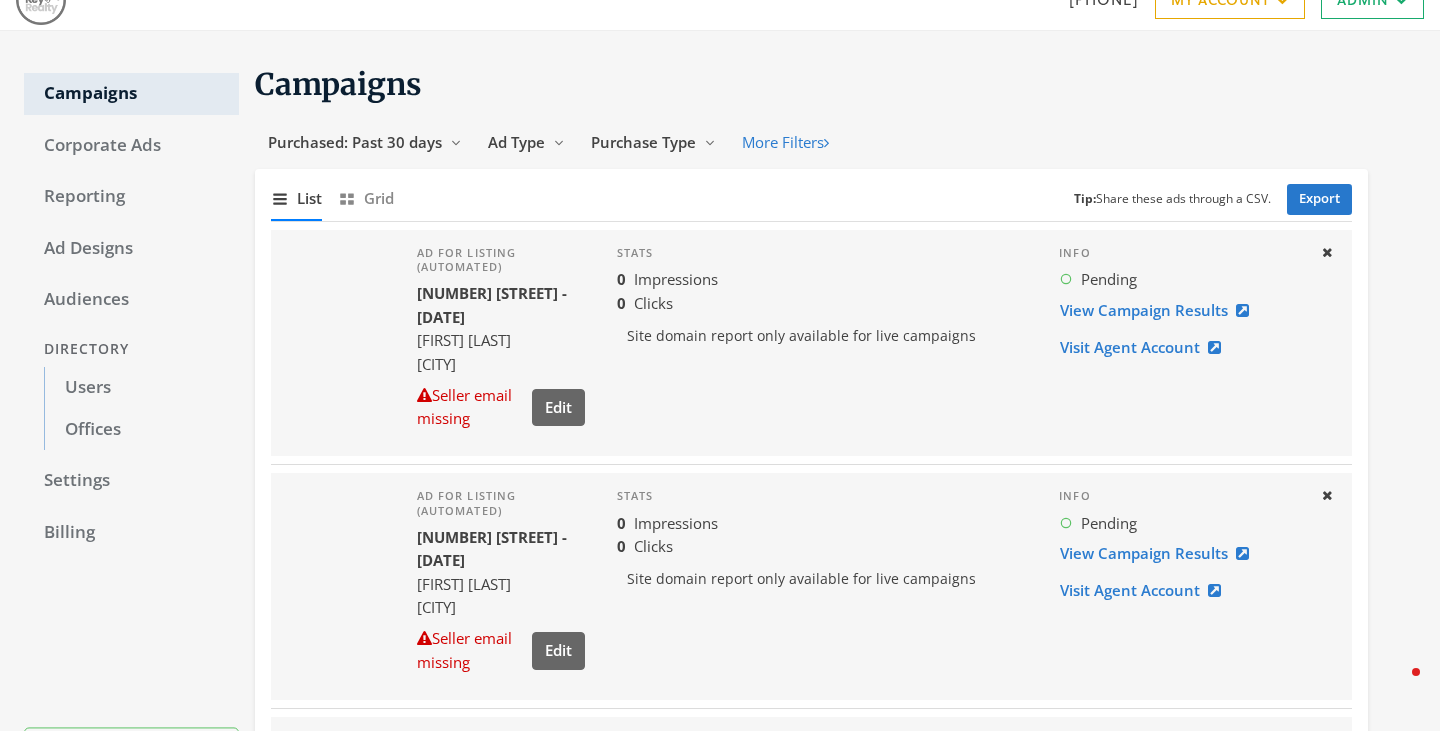 scroll, scrollTop: 0, scrollLeft: 0, axis: both 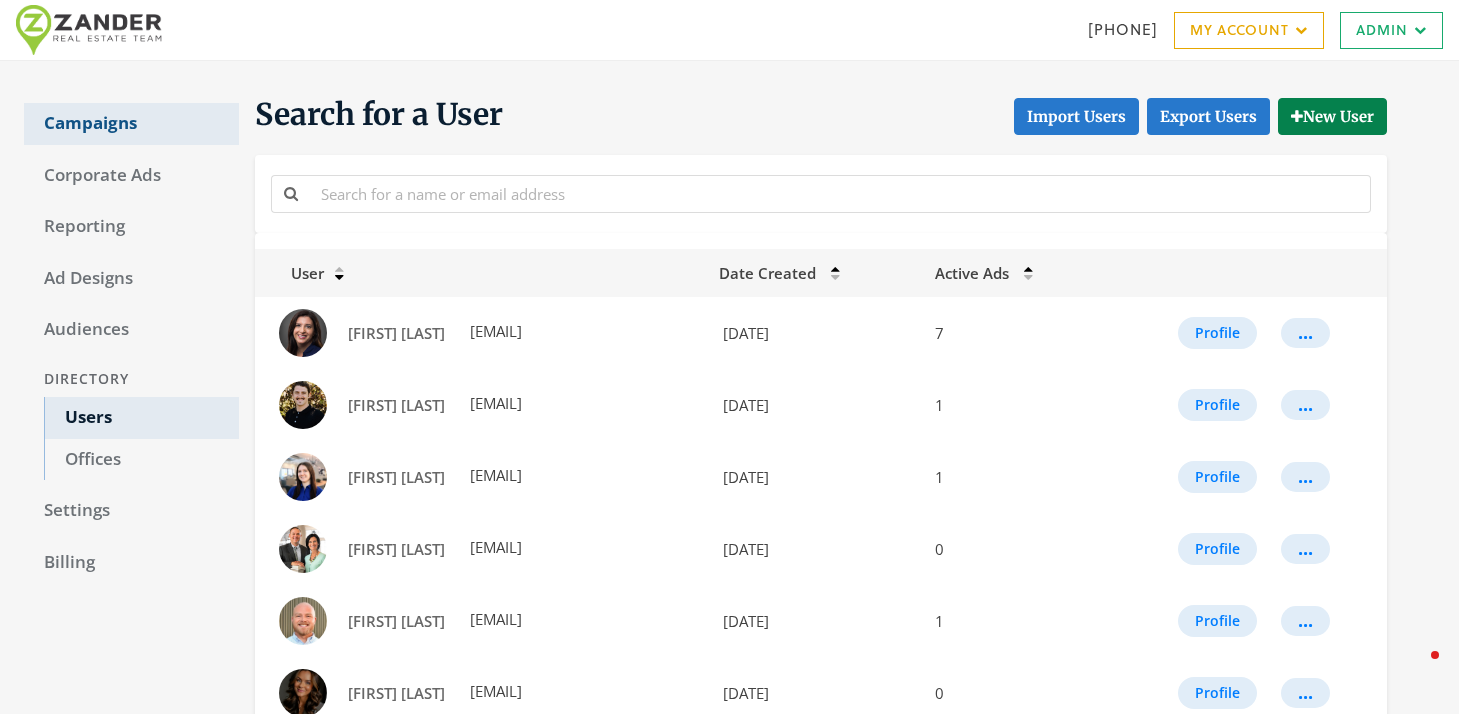 click on "Campaigns" 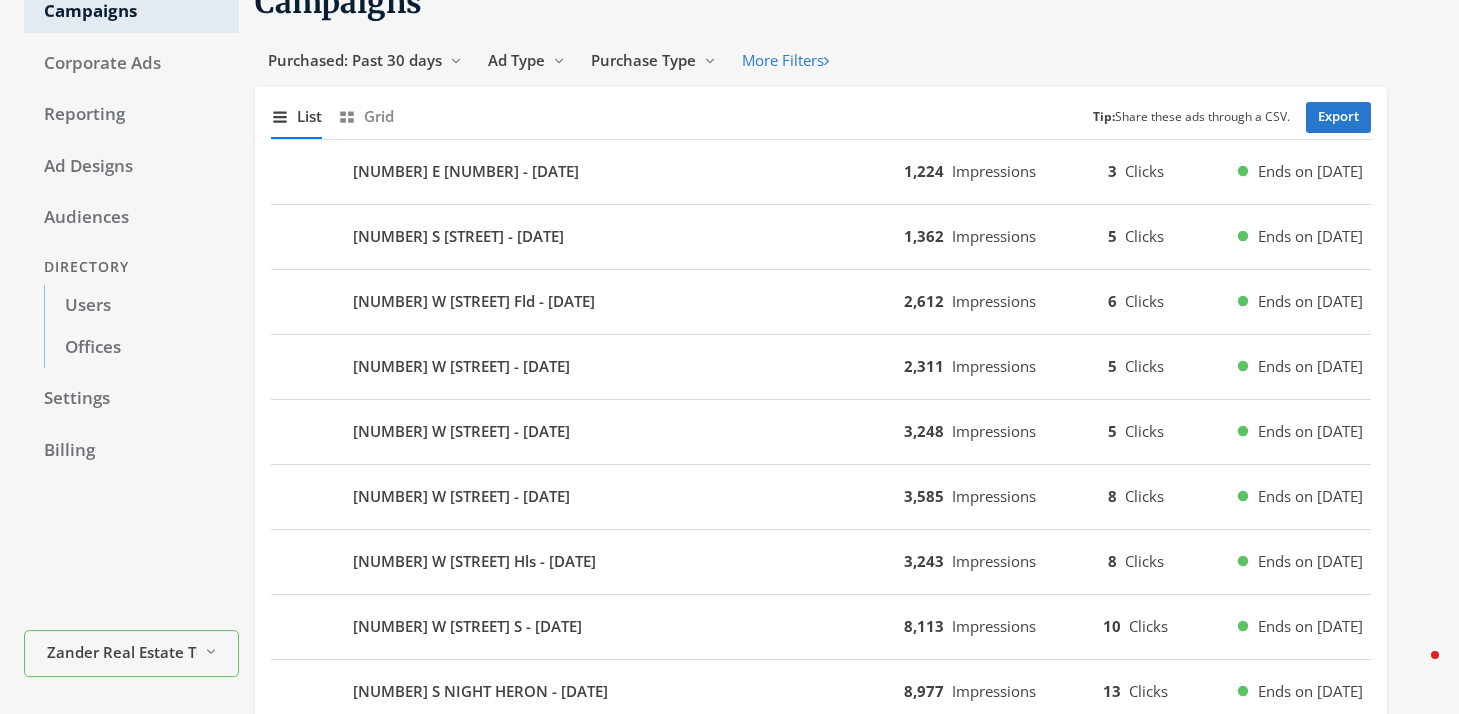 scroll, scrollTop: 113, scrollLeft: 0, axis: vertical 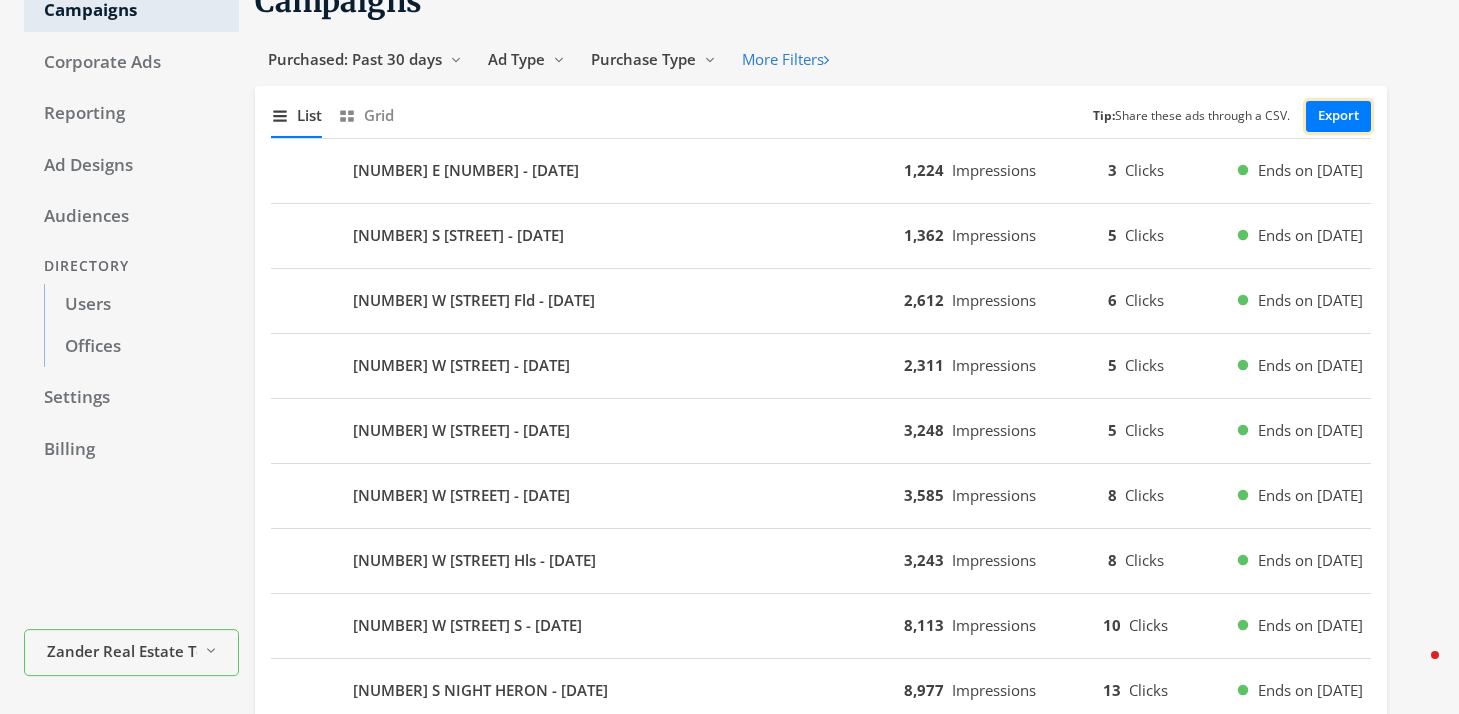 click on "Export" 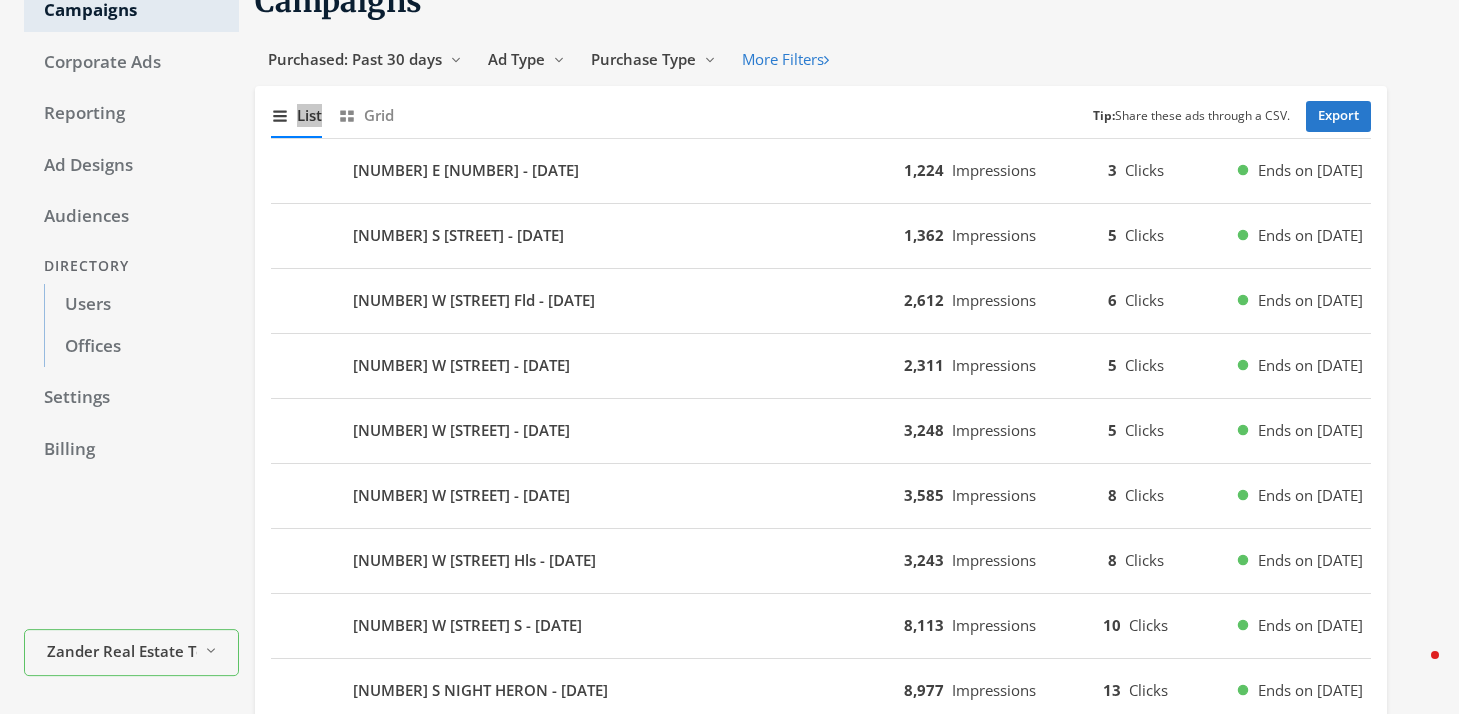 click on "Campaigns Purchased: Past 30 days Reveal list of Purchased: Past 30 days Ad Type Reveal list of Ad Type Purchase Type Reveal list of Purchase Type More Filters  Show list of campaigns List Show grid of campaigns Grid Tip:  Share these ads through a CSV. Export 257 E 2ND - 2025-08-03 1,224 Impressions 3 Clicks Ends on 8/16/25 365 S ELIZABETH - 2025-08-03 1,362 Impressions 5 Clicks Ends on 8/16/25 6468 W SUNRISE Fld - 2025-08-01 2,612 Impressions 6 Clicks Ends on 8/14/25 4594 W DAYBREAK RIM - 2025-08-01 2,311 Impressions 5 Clicks Ends on 8/14/25 6817 W SKIP ROCK - 2025-07-31 3,248 Impressions 5 Clicks Ends on 8/13/25 5565 W ROCK ROSE - 2025-07-31 3,585 Impressions 8 Clicks Ends on 8/13/25 6378 W VERDANT Hls - 2025-07-31 3,243 Impressions 8 Clicks Ends on 8/13/25 5746 W SWIFT Crk S - 2025-07-25 8,113 Impressions 10 Clicks Ends on 8/7/25 11569 S NIGHT HERON - 2025-07-24 8,977 Impressions 13 Clicks Ends on 8/6/25 6711 W SKIP ROCK - 2025-07-23 10,310 Impressions 14 Clicks Ends on 8/5/25 1700 W 2700 N - 2025-07-22 3" 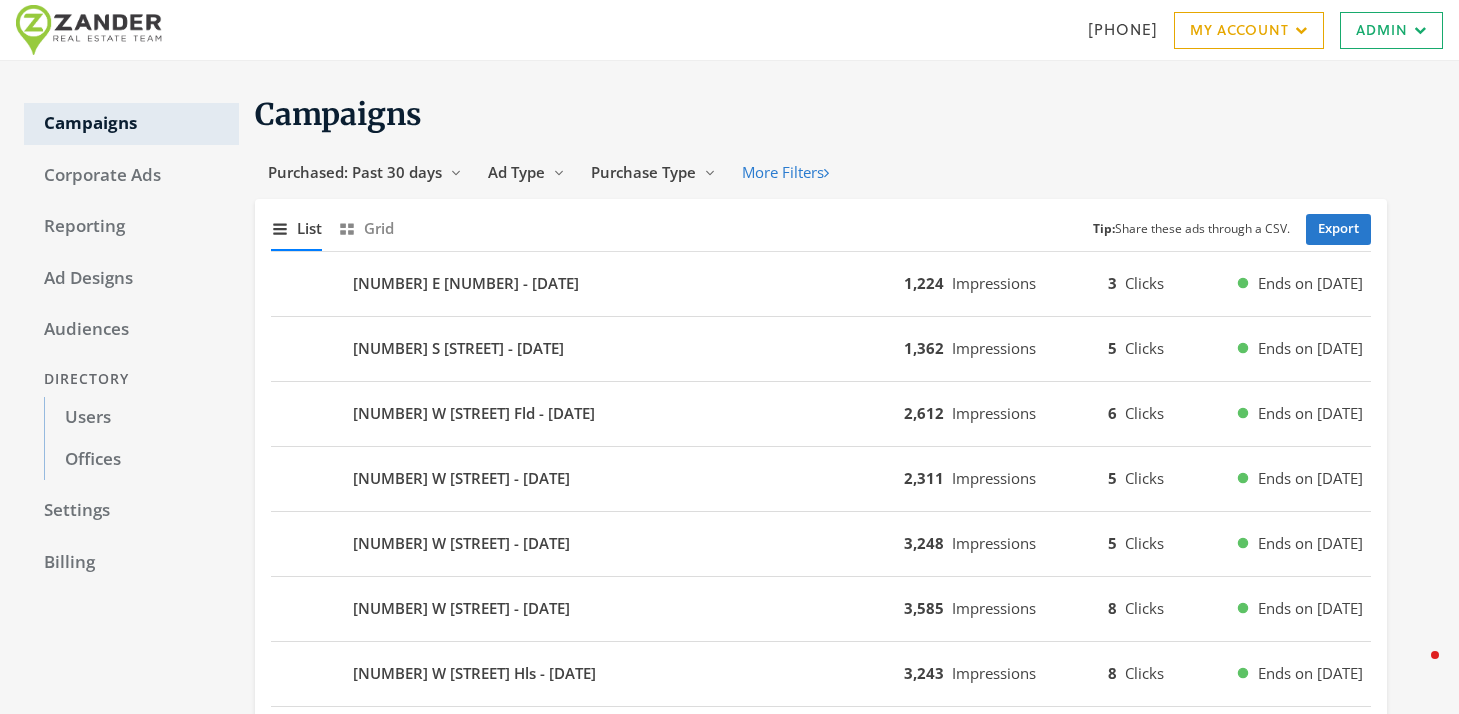 click on "Campaigns" 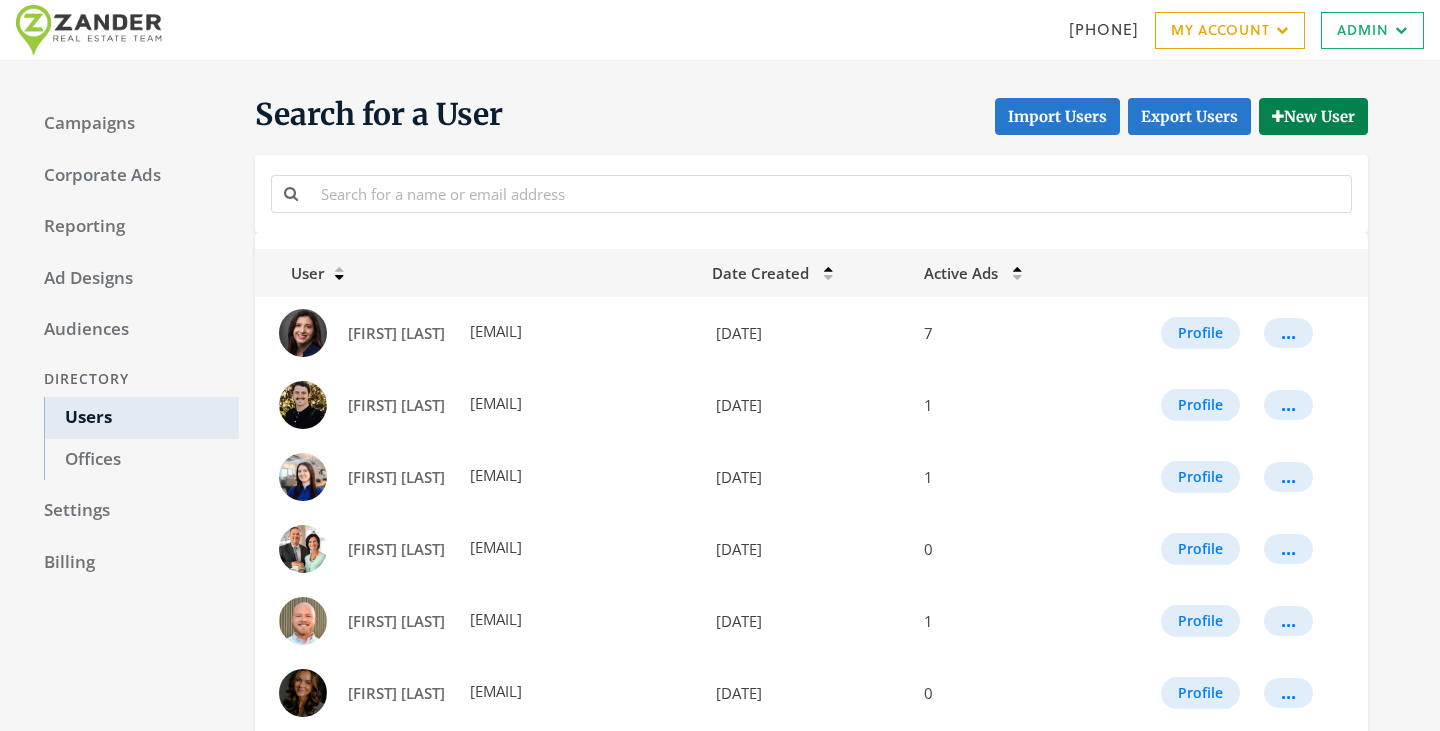 scroll, scrollTop: 0, scrollLeft: 0, axis: both 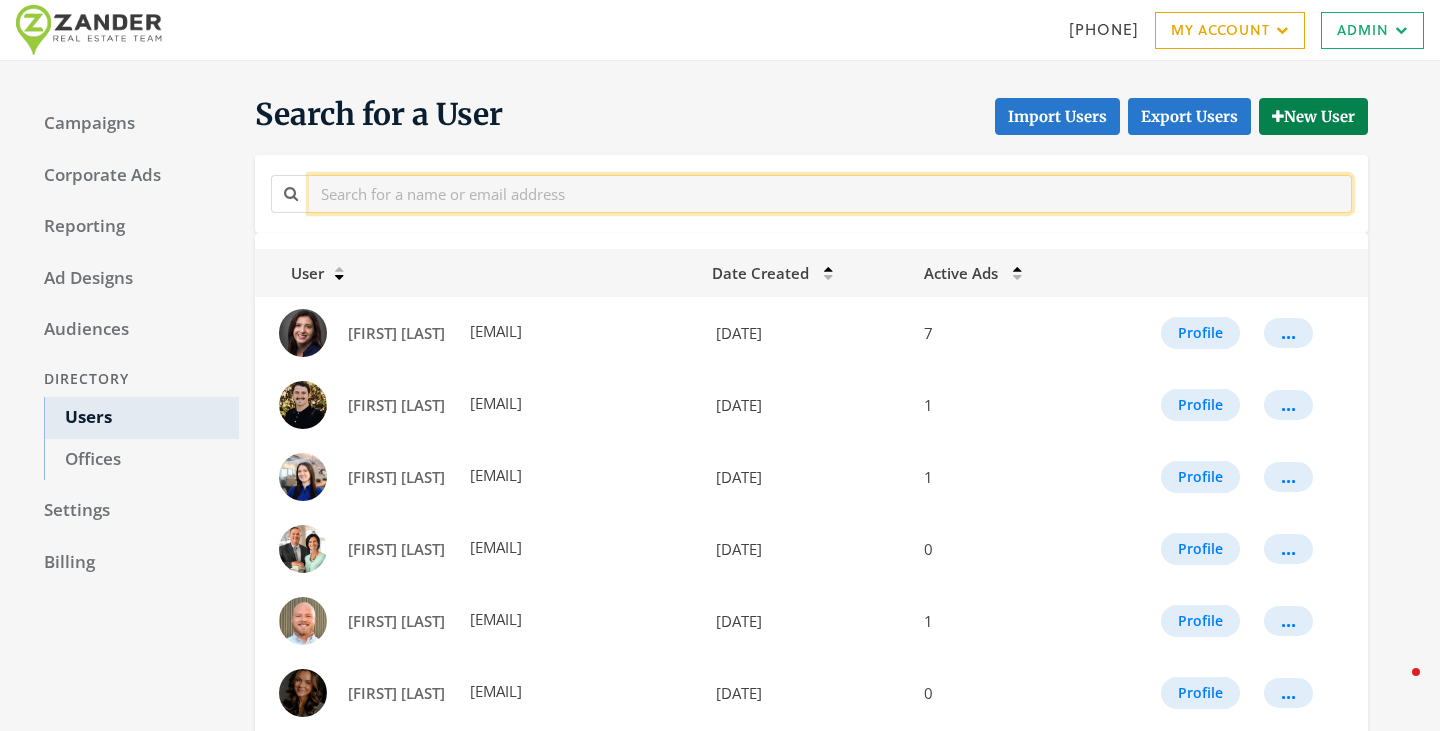 click 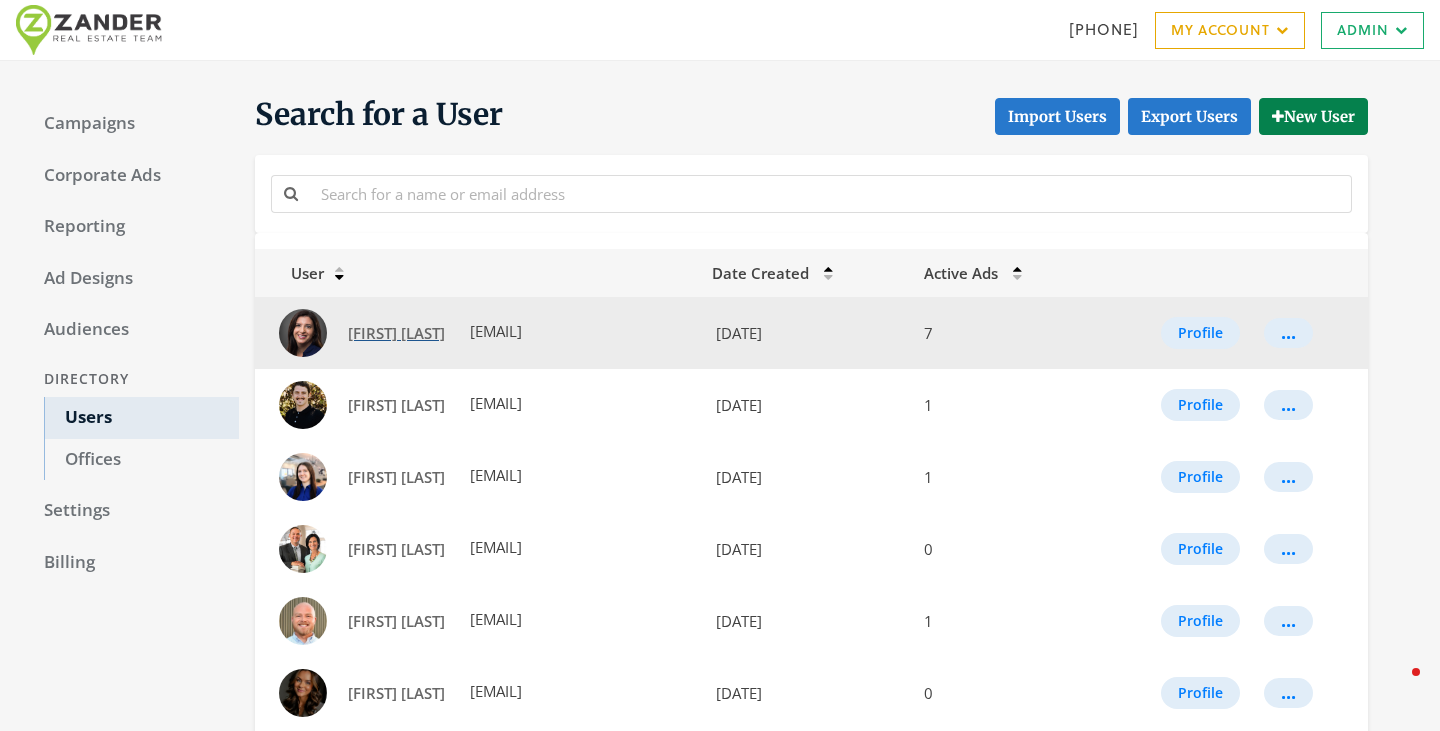 click on "[FIRST] [LAST]" 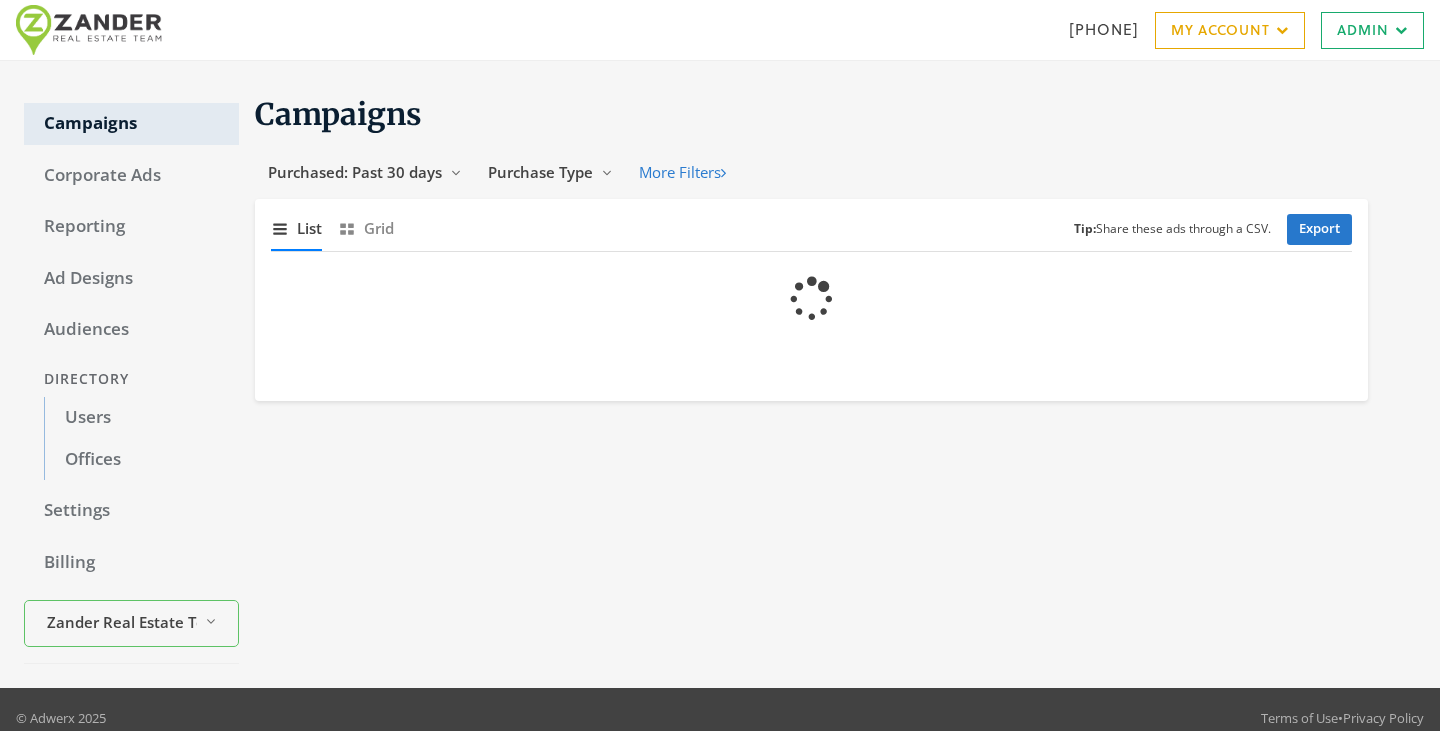 scroll, scrollTop: 0, scrollLeft: 0, axis: both 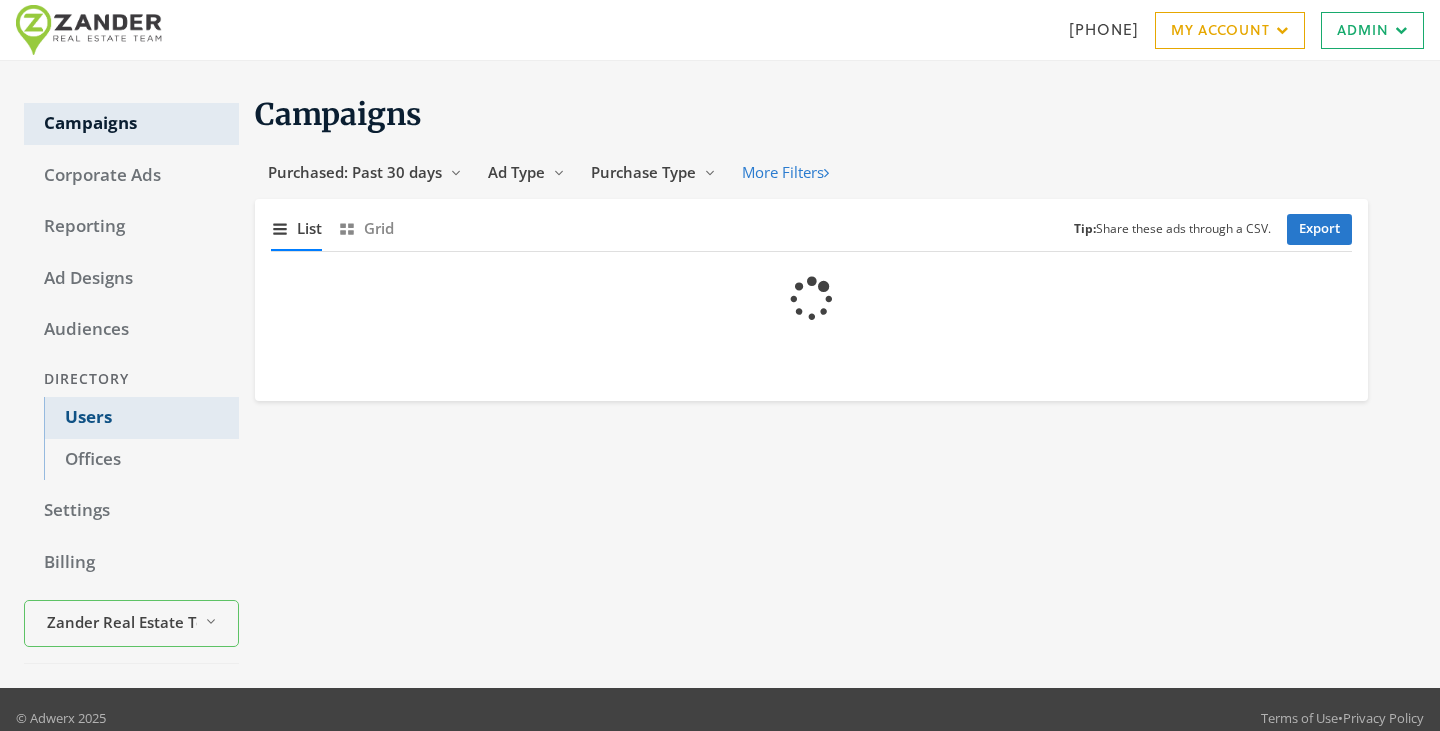click on "Users" 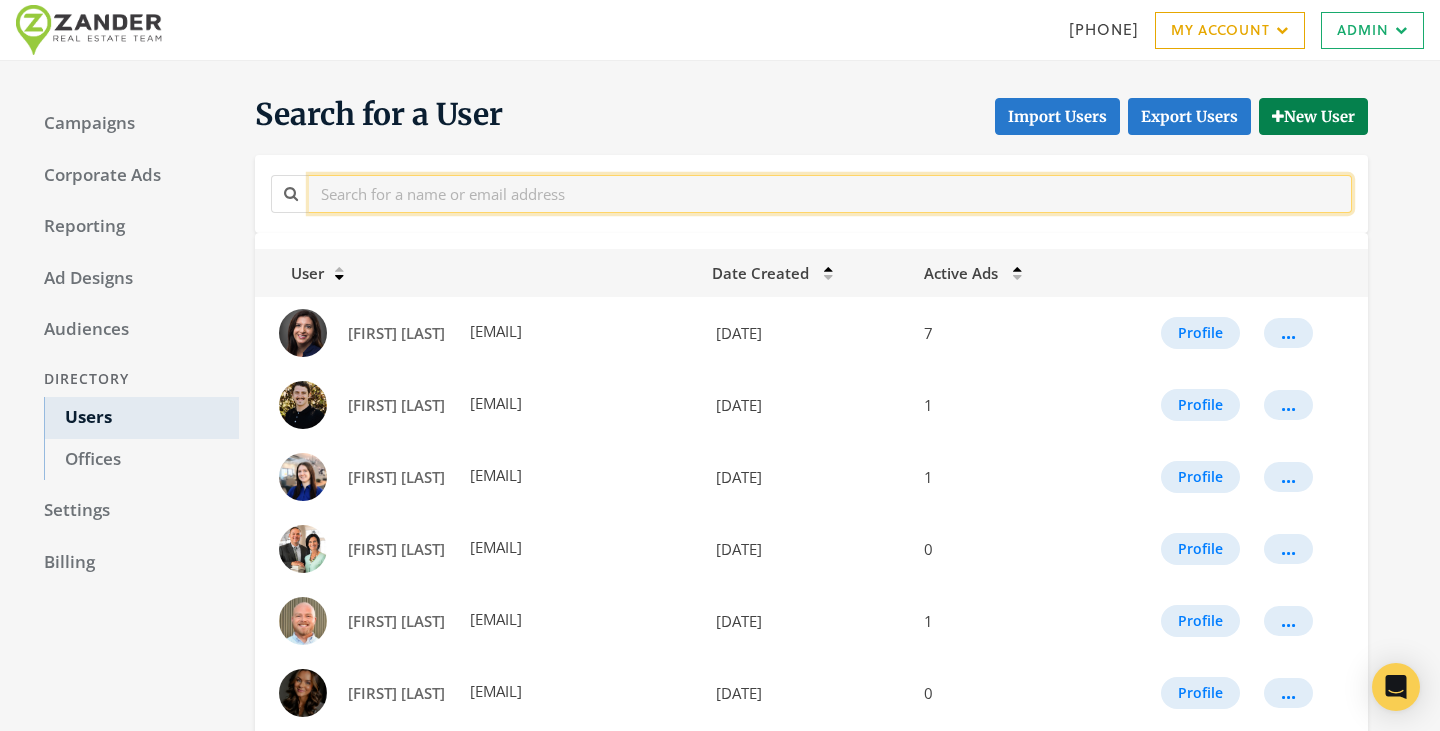 click 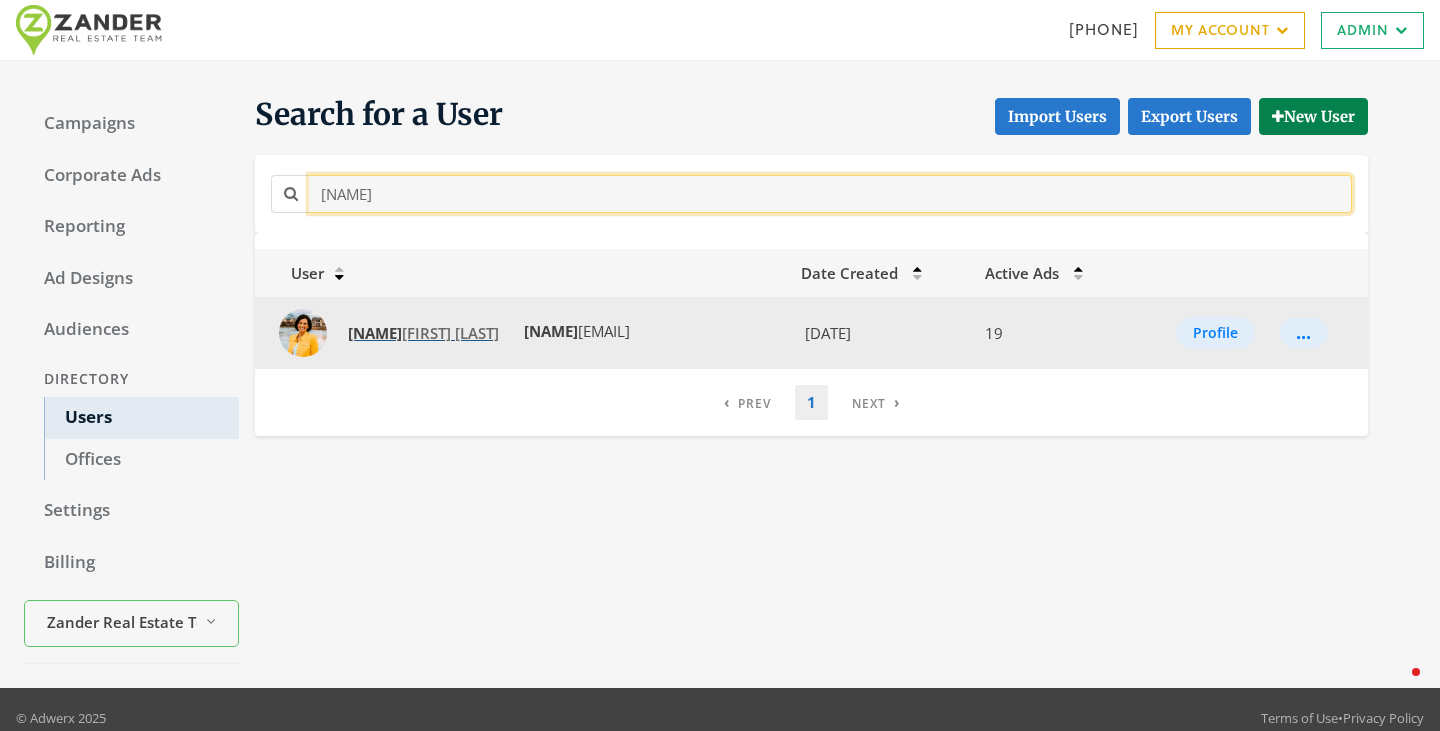 type on "tam" 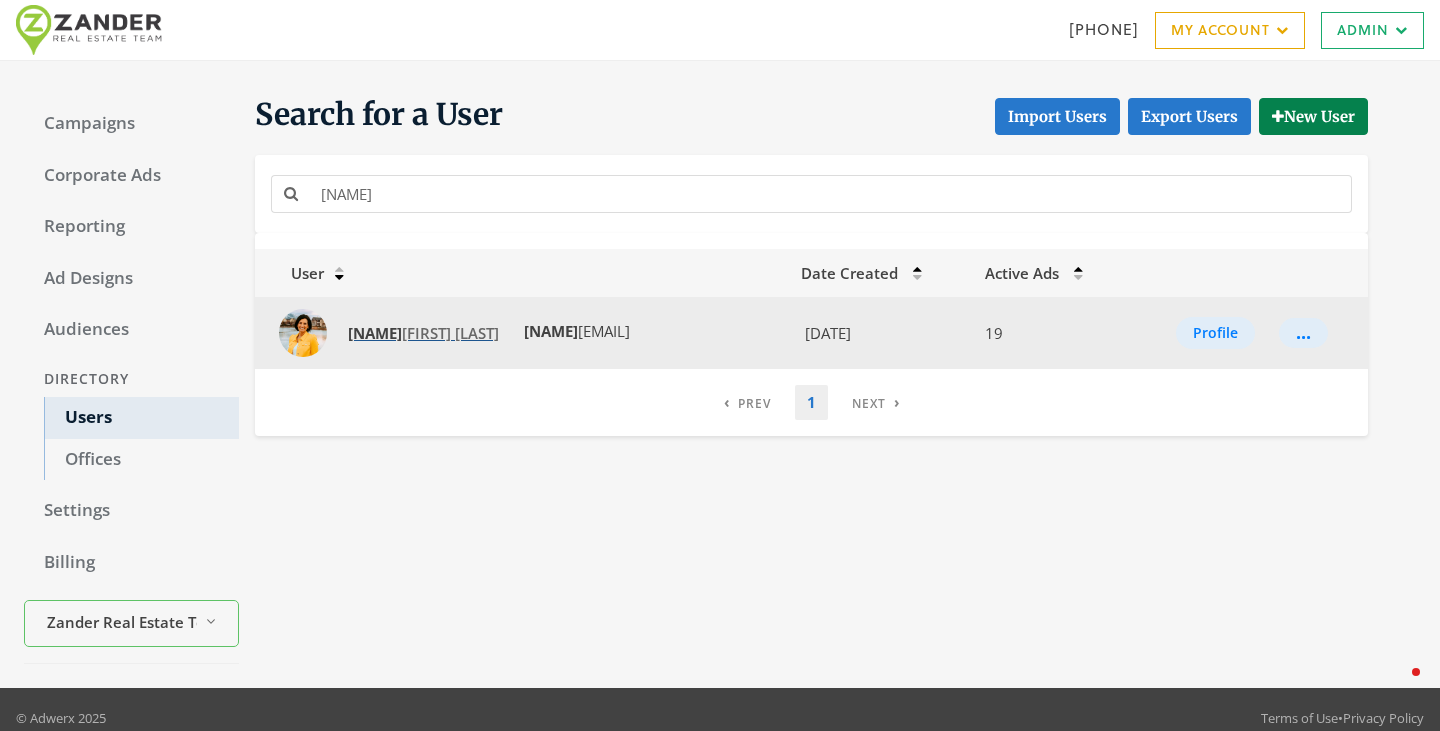 click on "Tam" 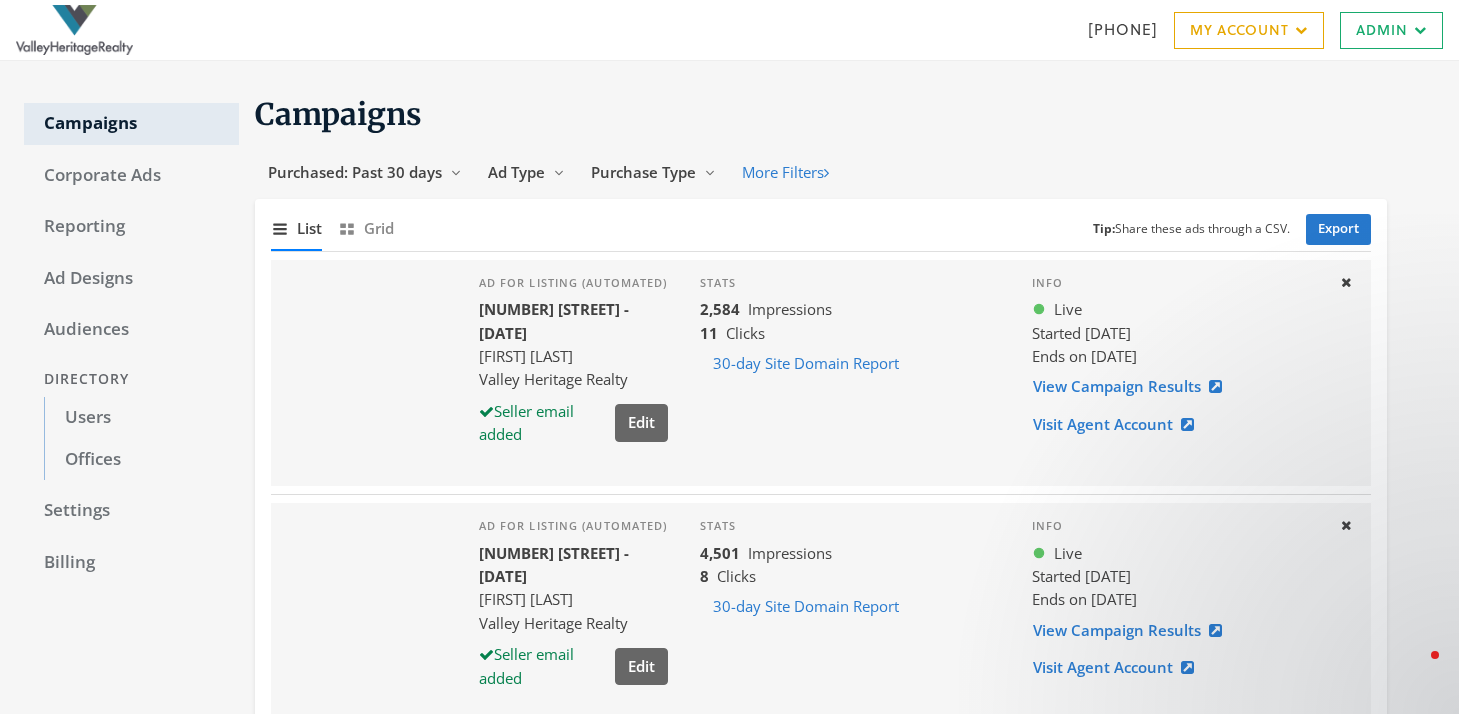 scroll, scrollTop: 0, scrollLeft: 0, axis: both 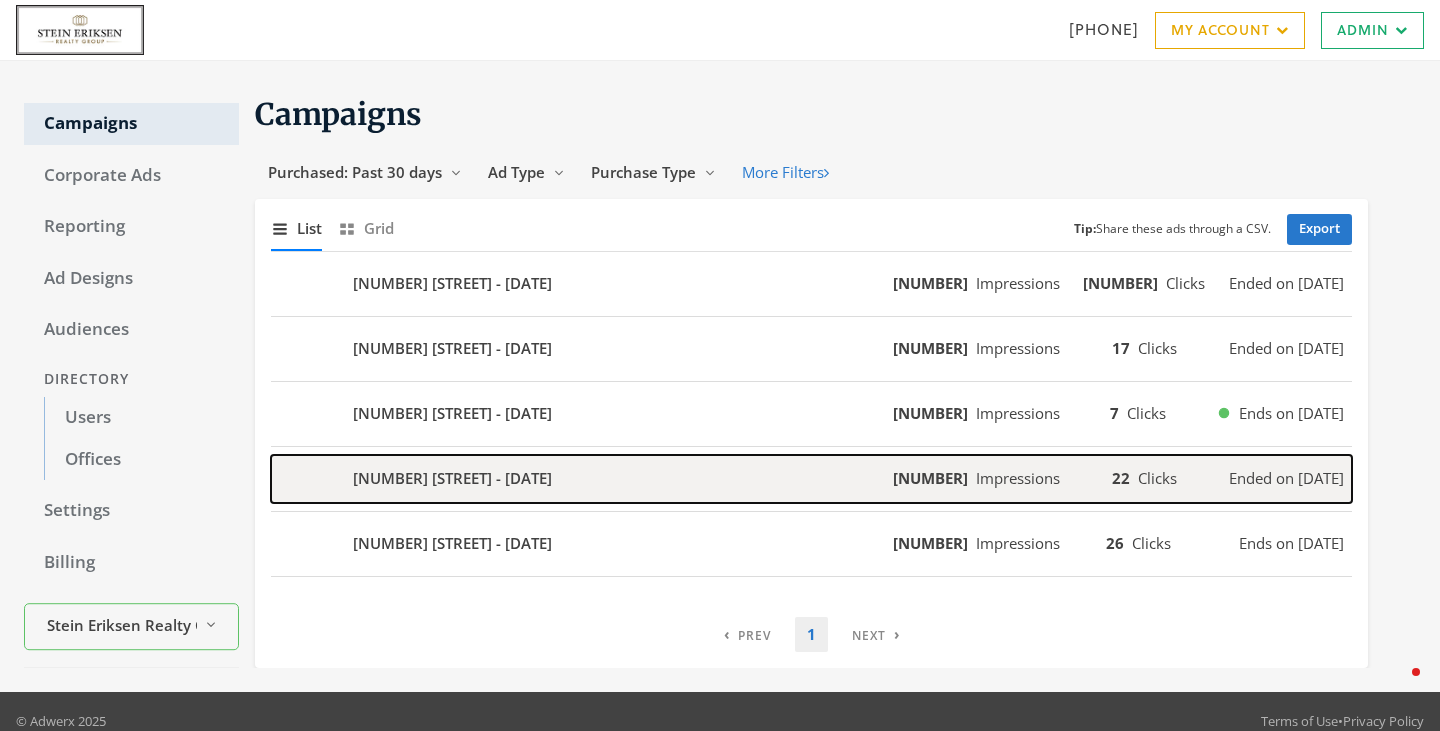click on "[NUMBER] [STREET] - [DATE]" 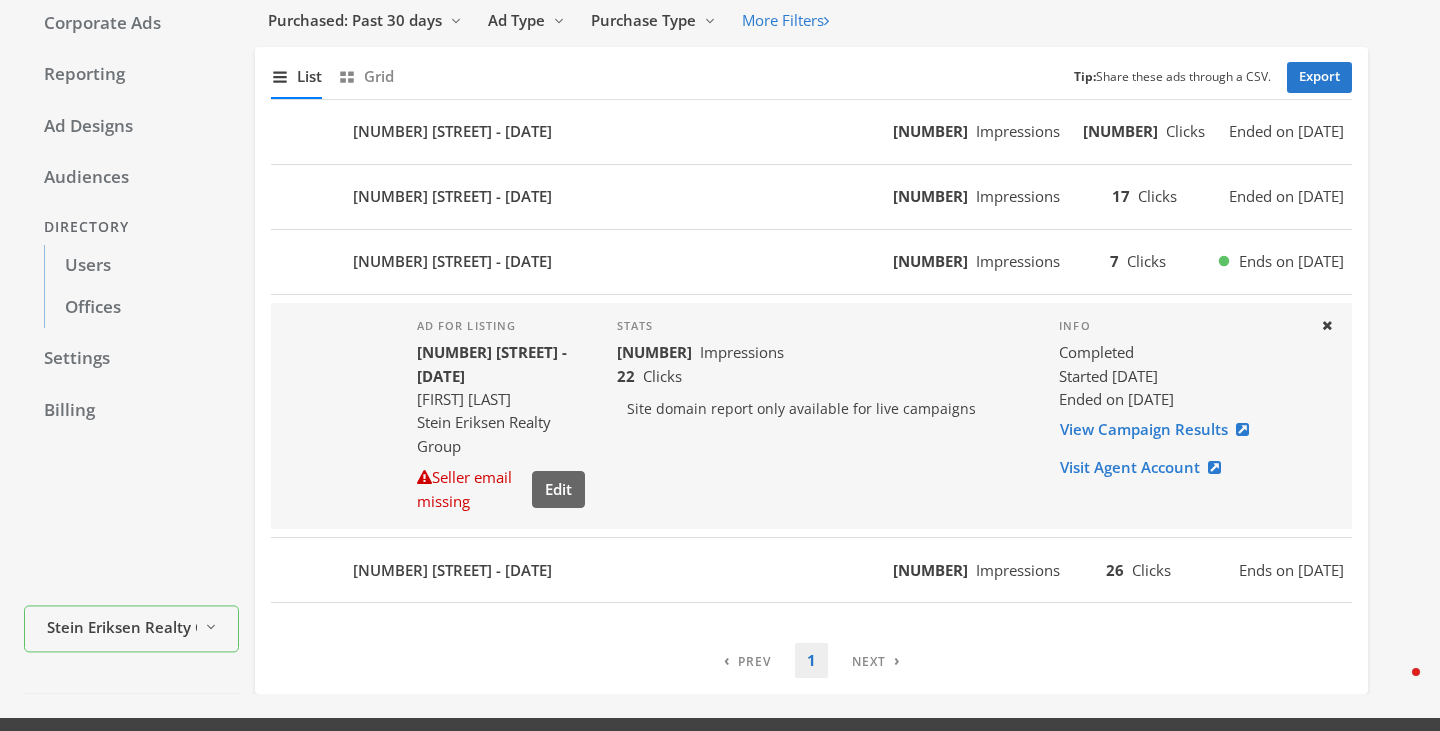 scroll, scrollTop: 153, scrollLeft: 0, axis: vertical 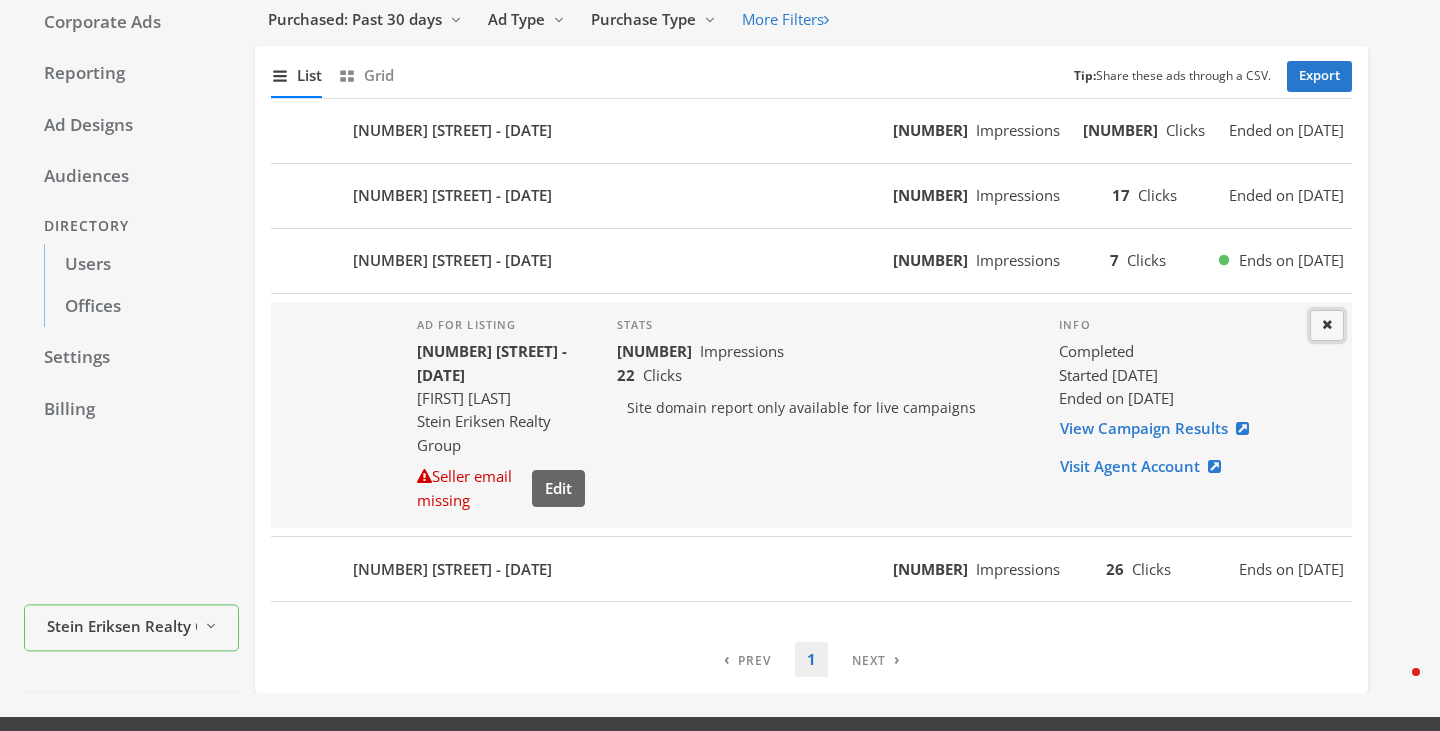 click on "Close" 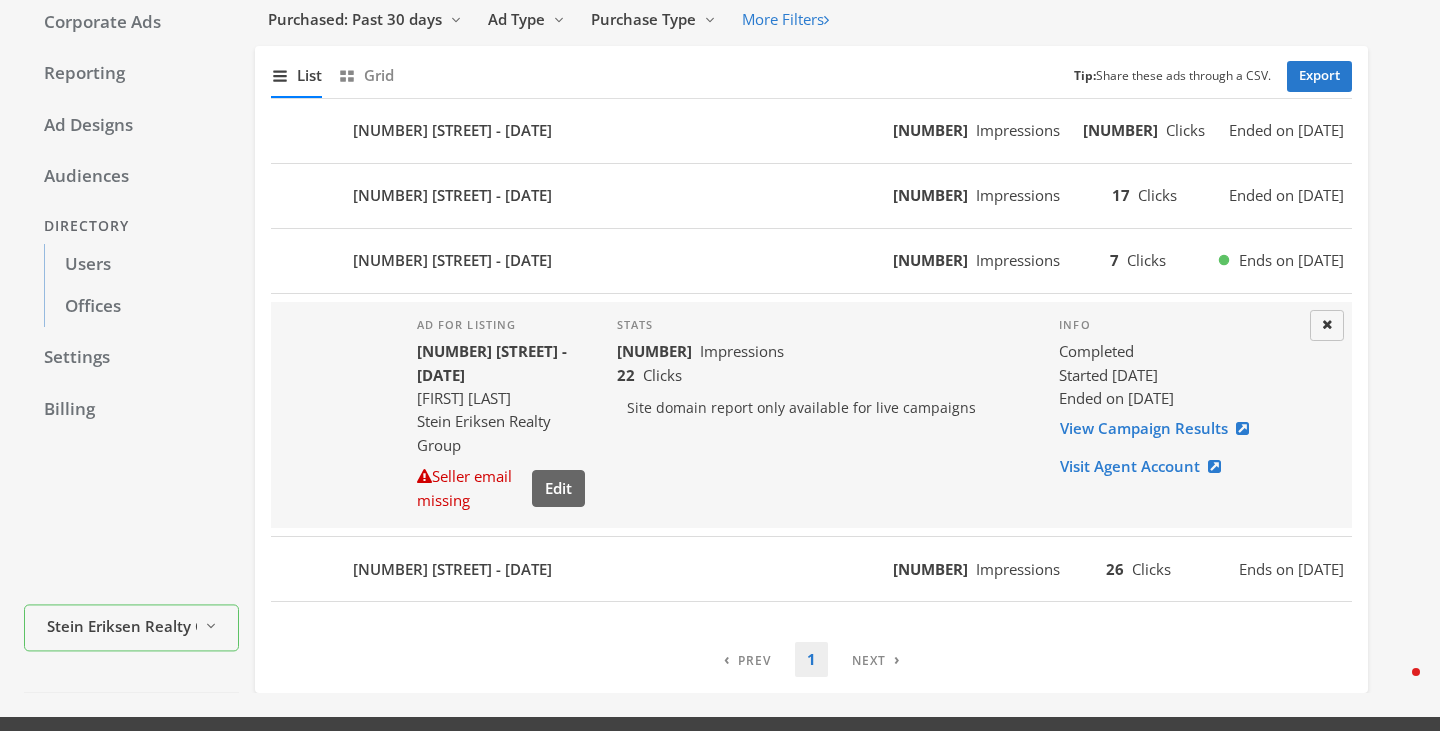 scroll, scrollTop: 20, scrollLeft: 0, axis: vertical 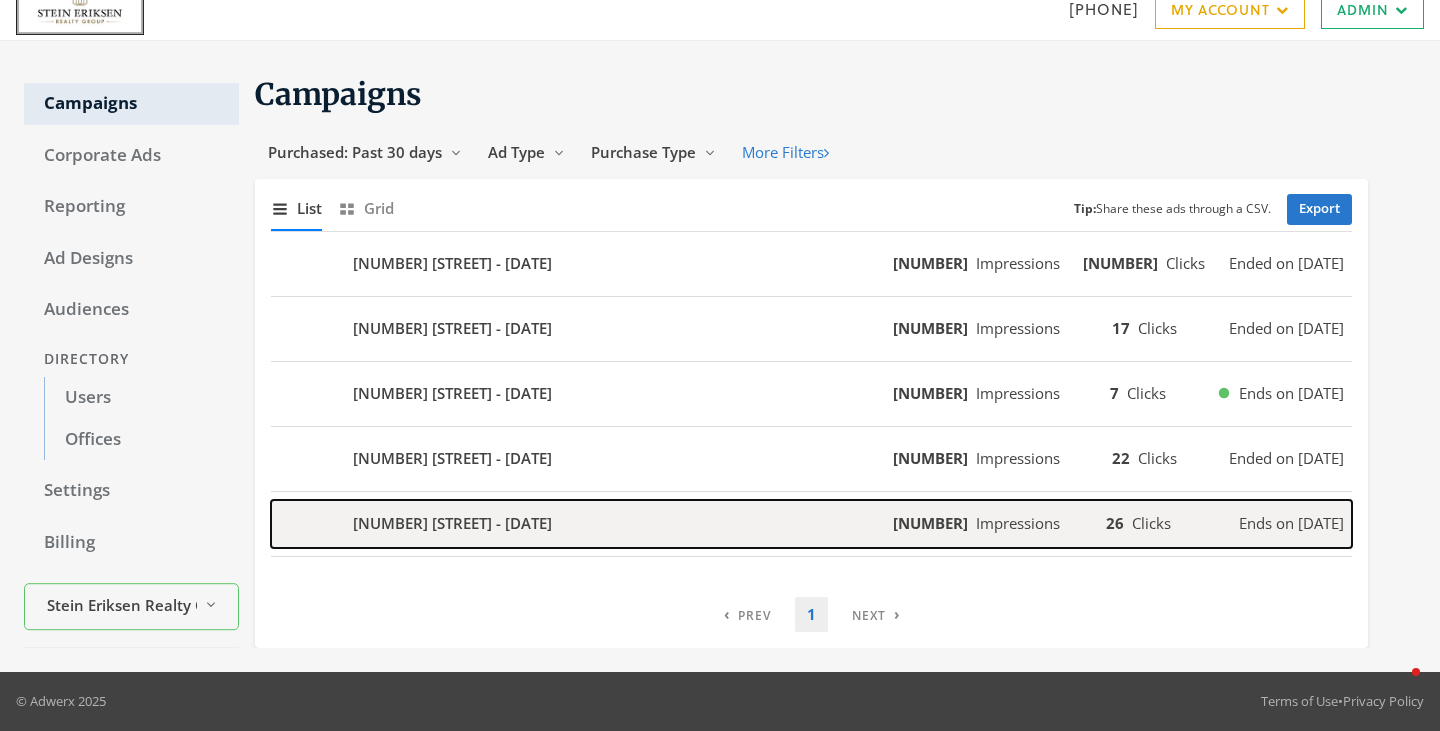 click on "[NUMBER] [STREET] - [DATE] [NUMBER] Impressions [NUMBER] Clicks Ends on [DATE]" 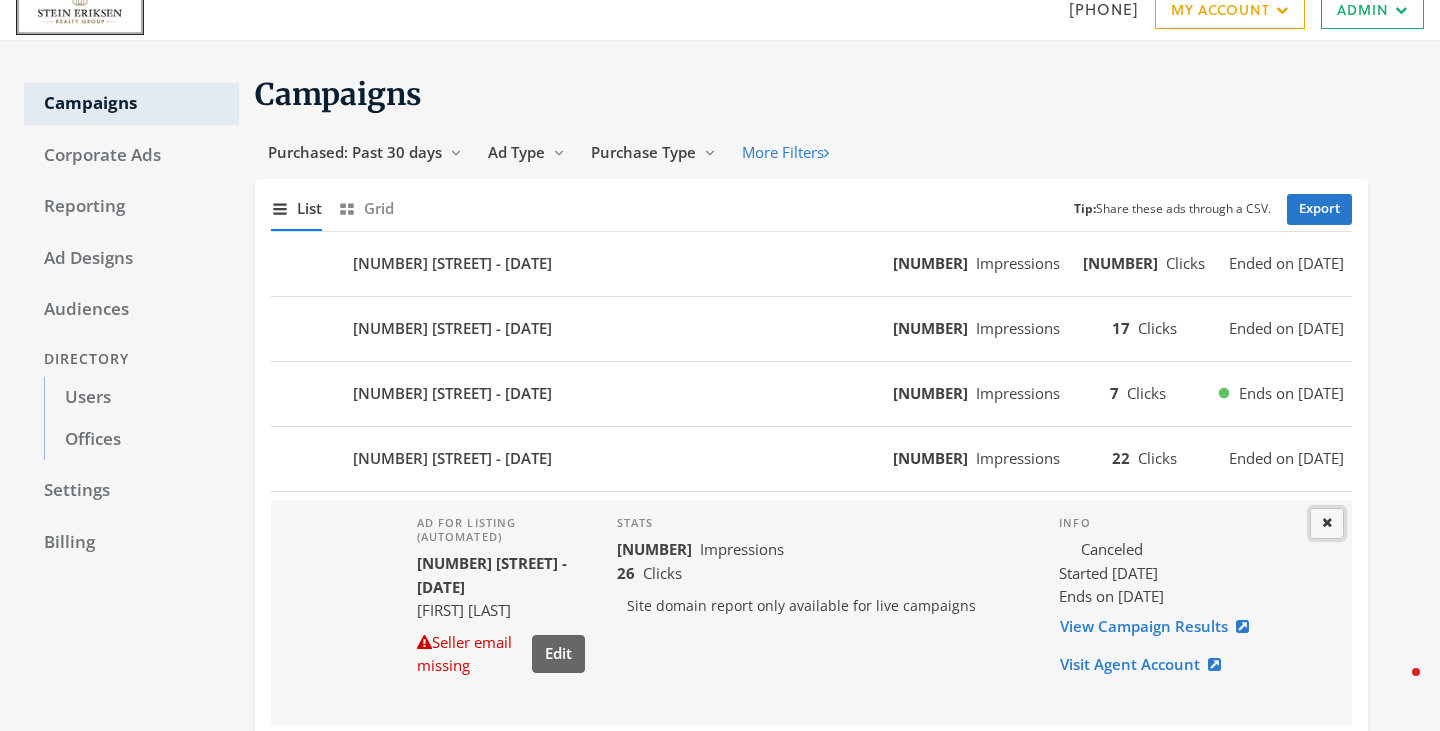 click 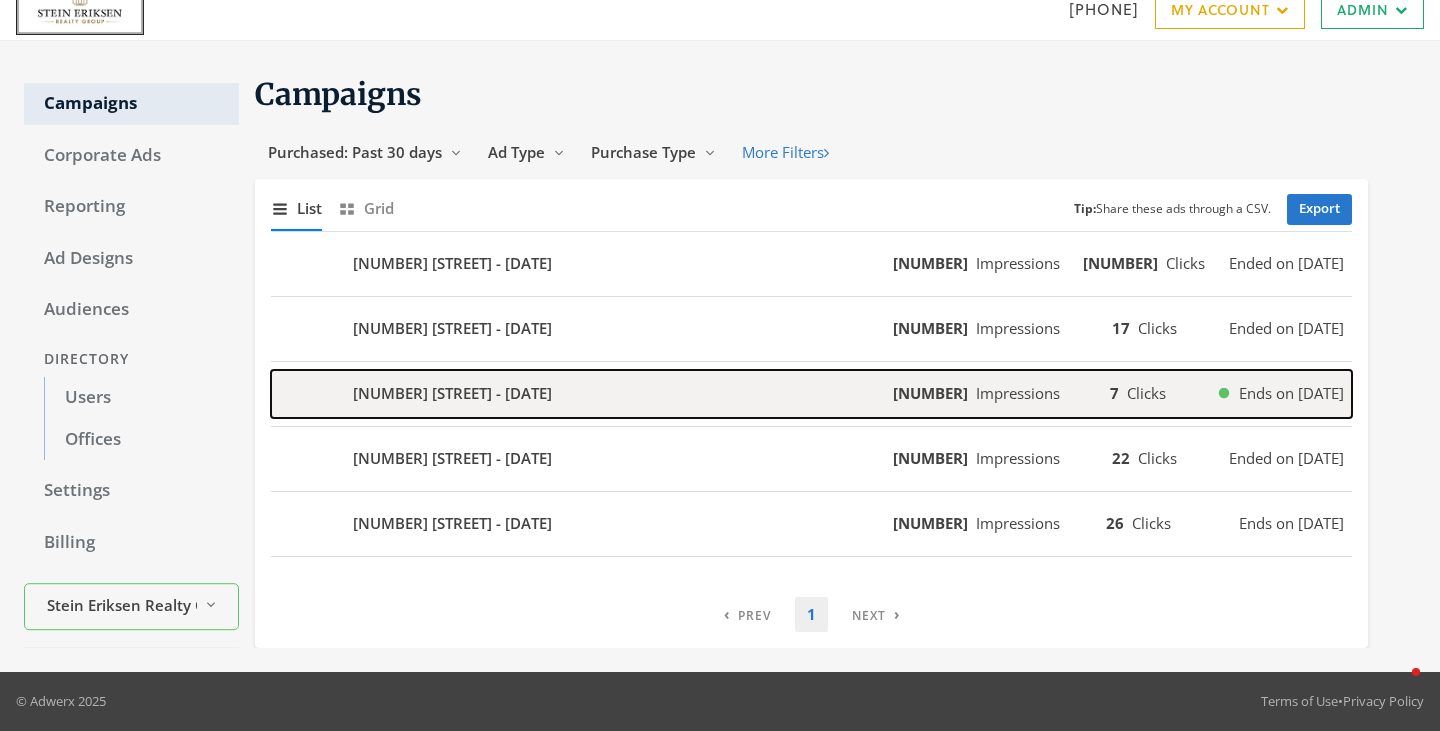 click on "[NUMBER] Impressions [NUMBER] Clicks Ends on [DATE]" 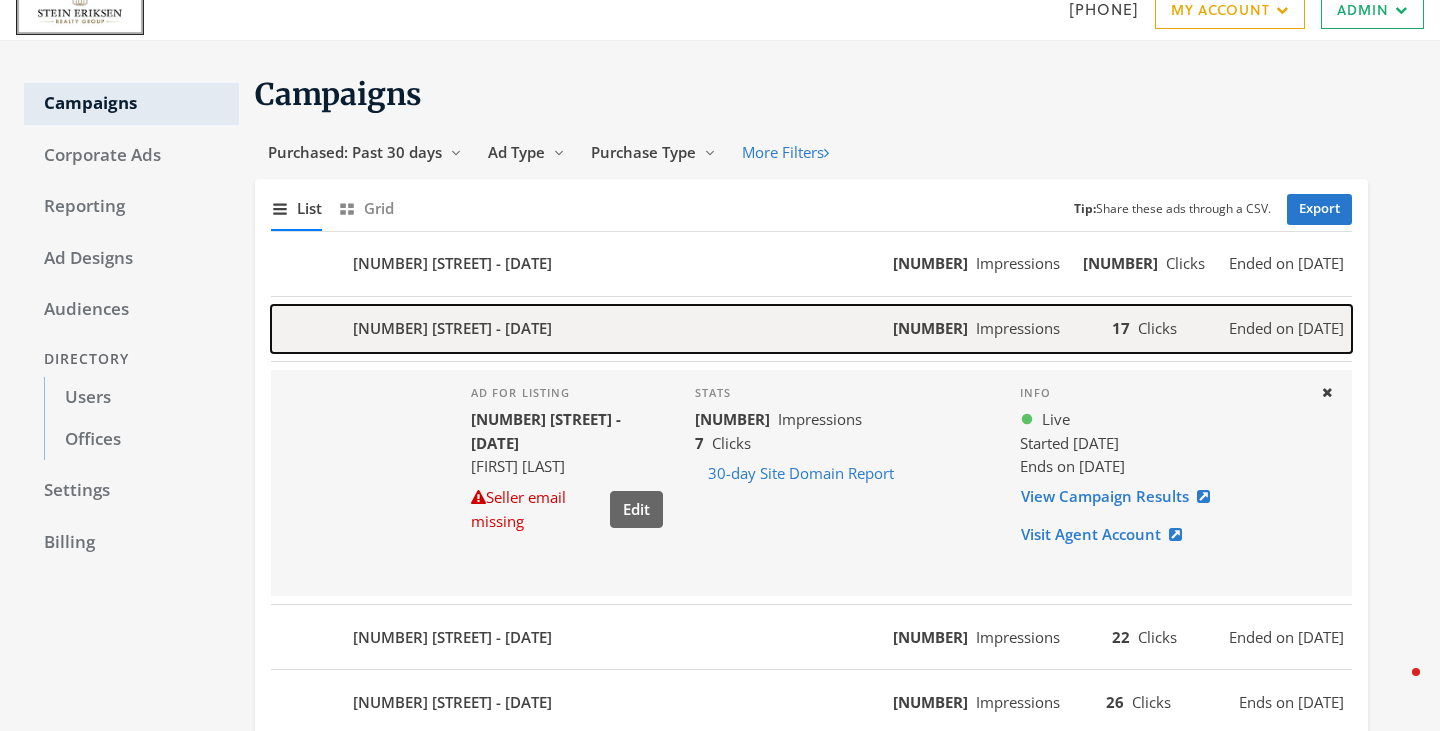 click on "[NUMBER] [STREET] - [DATE]" 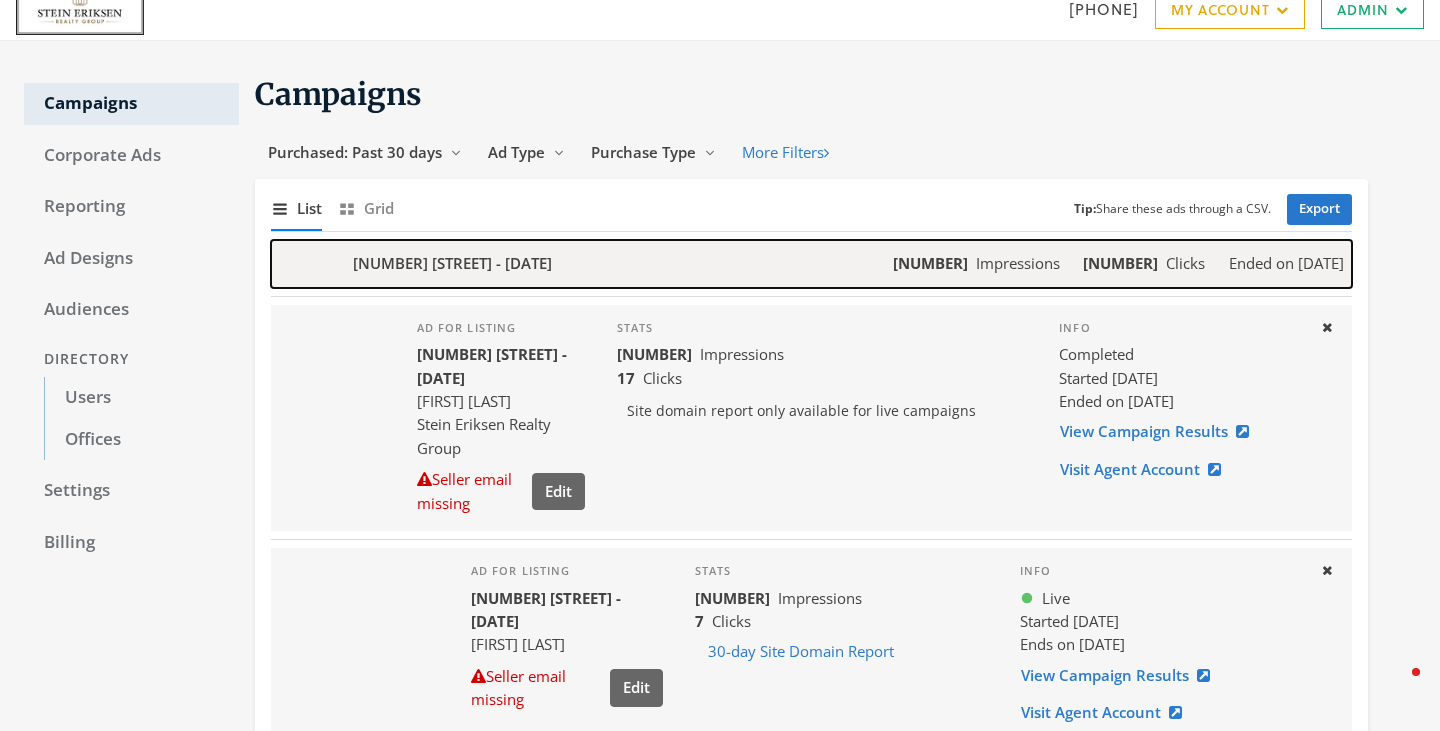 click on "[NUMBER]" 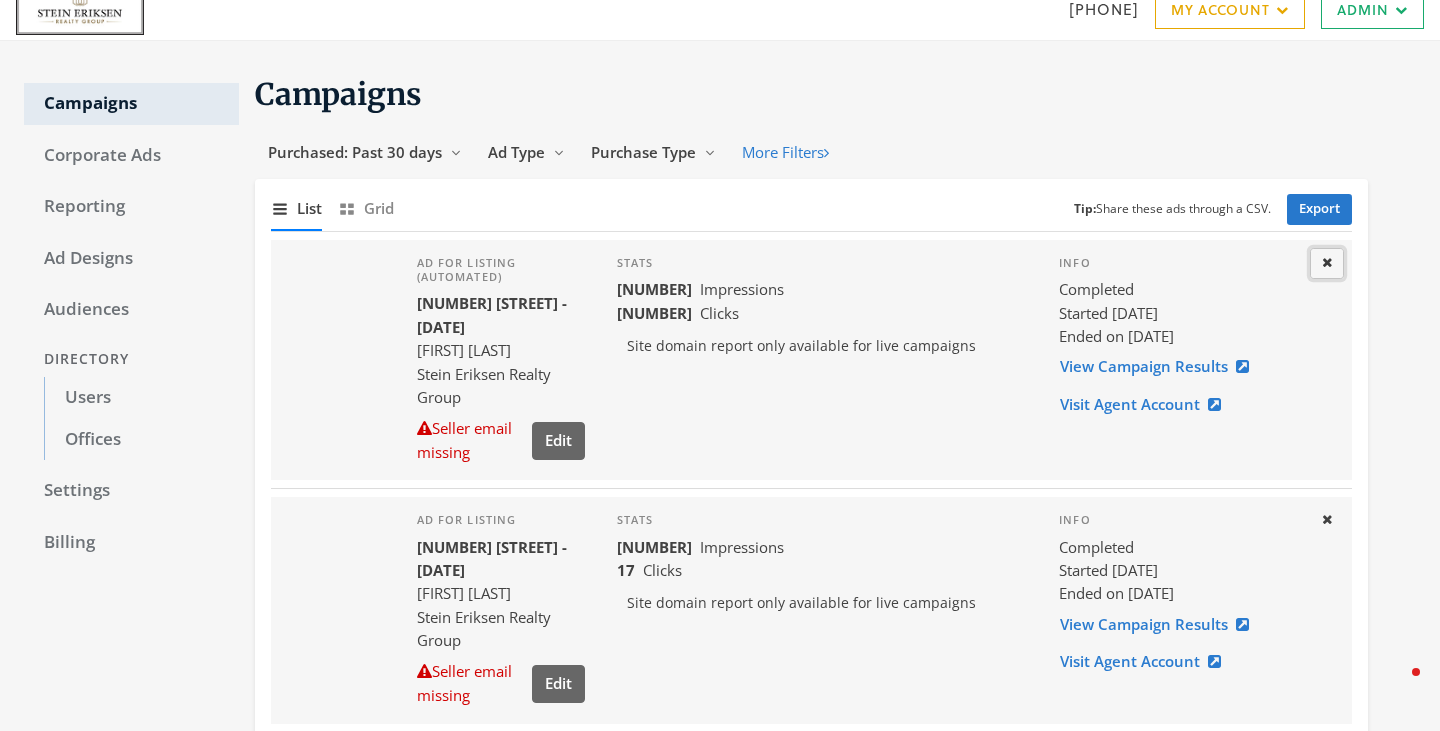 click on "Close" 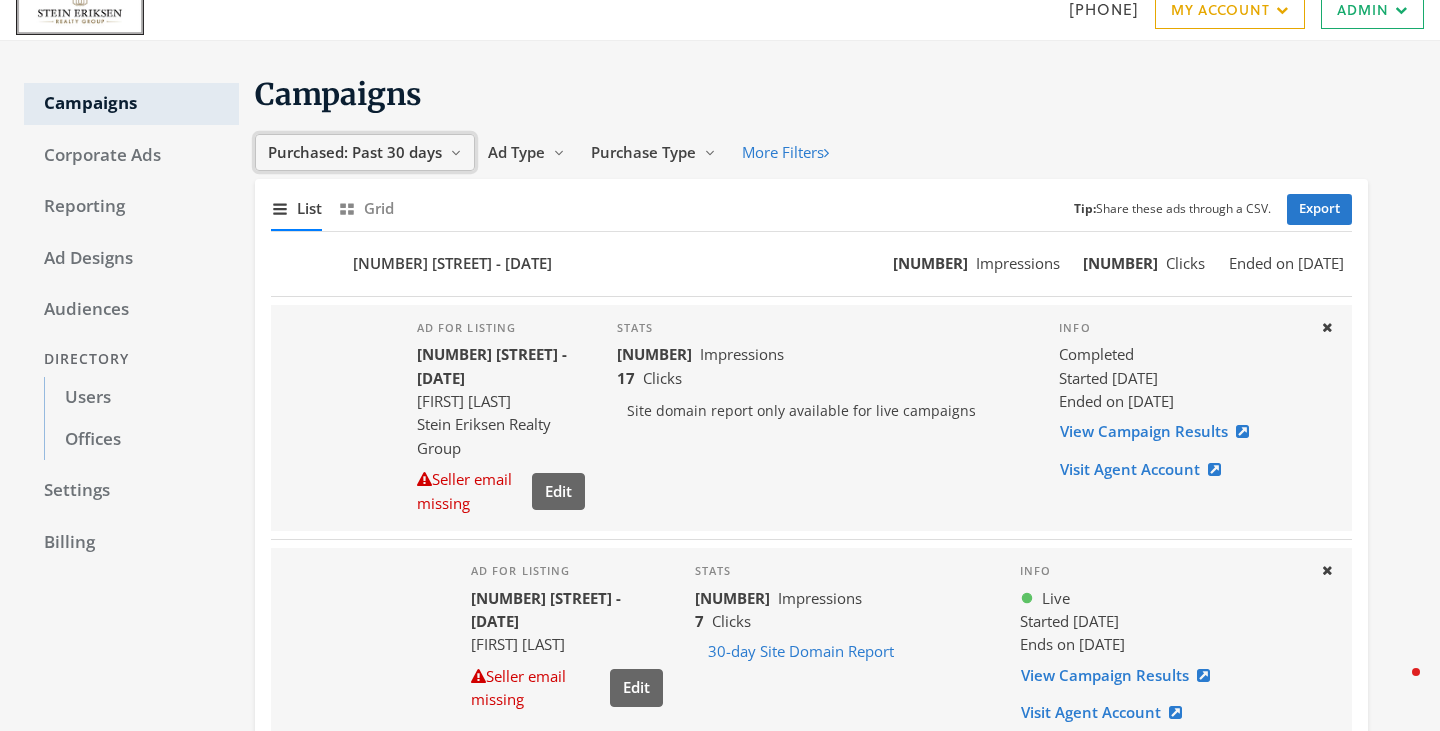 click on "Purchased: Past 30 days" 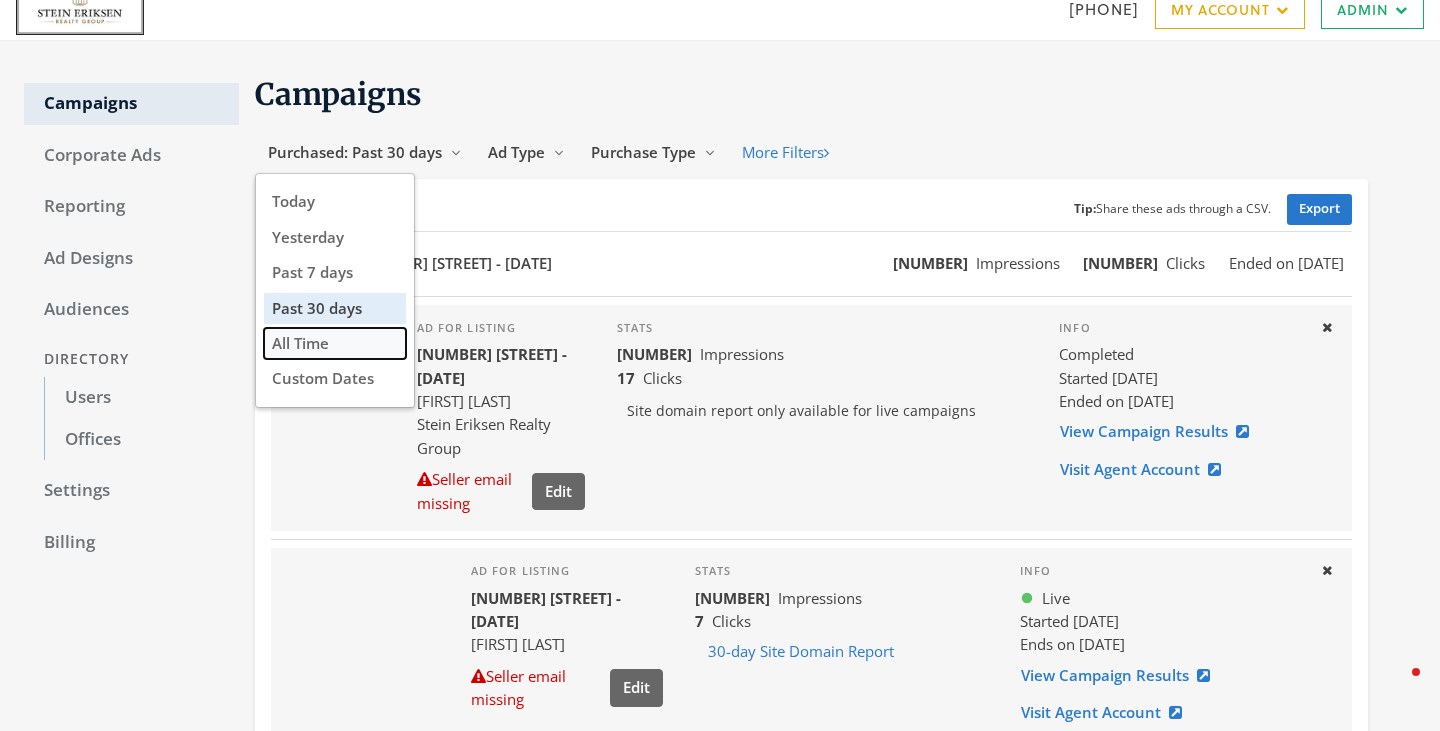 click on "All Time" 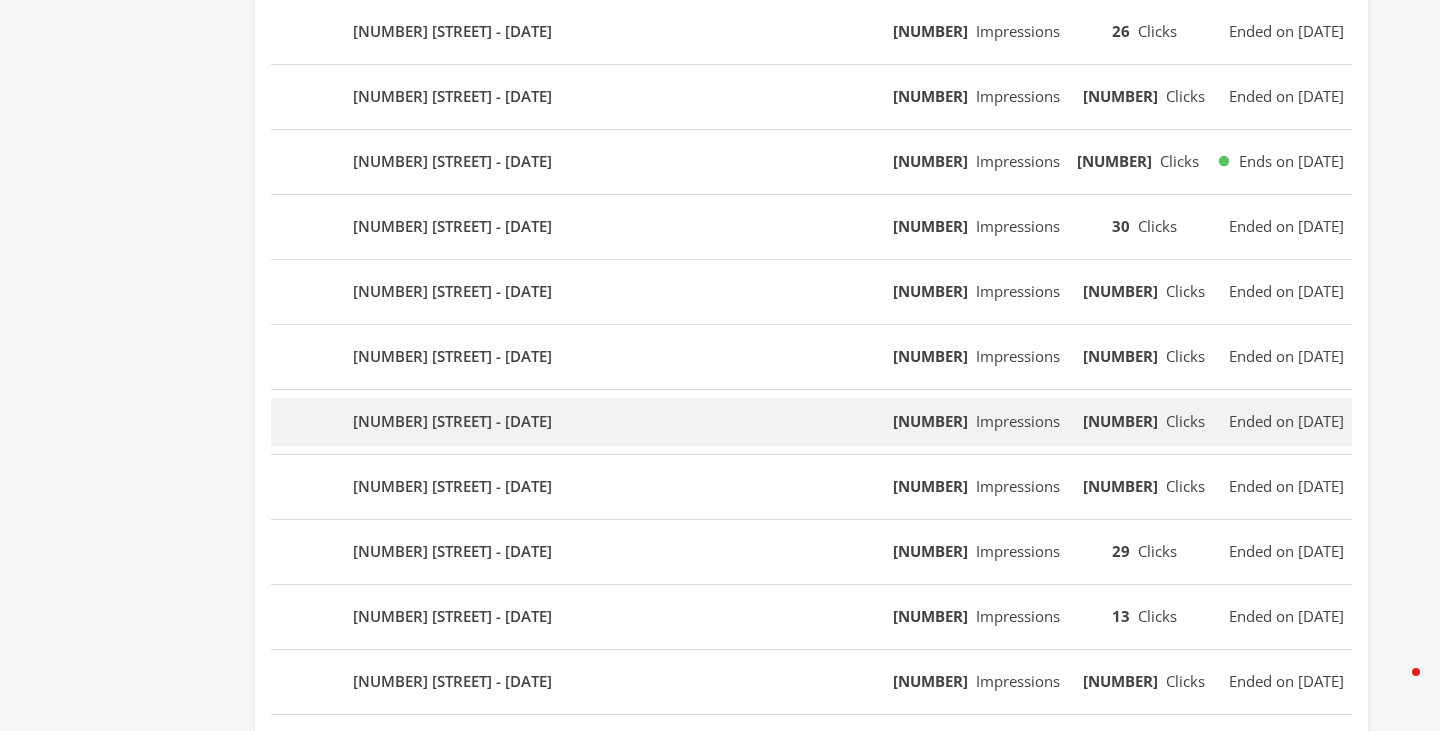 scroll, scrollTop: 932, scrollLeft: 0, axis: vertical 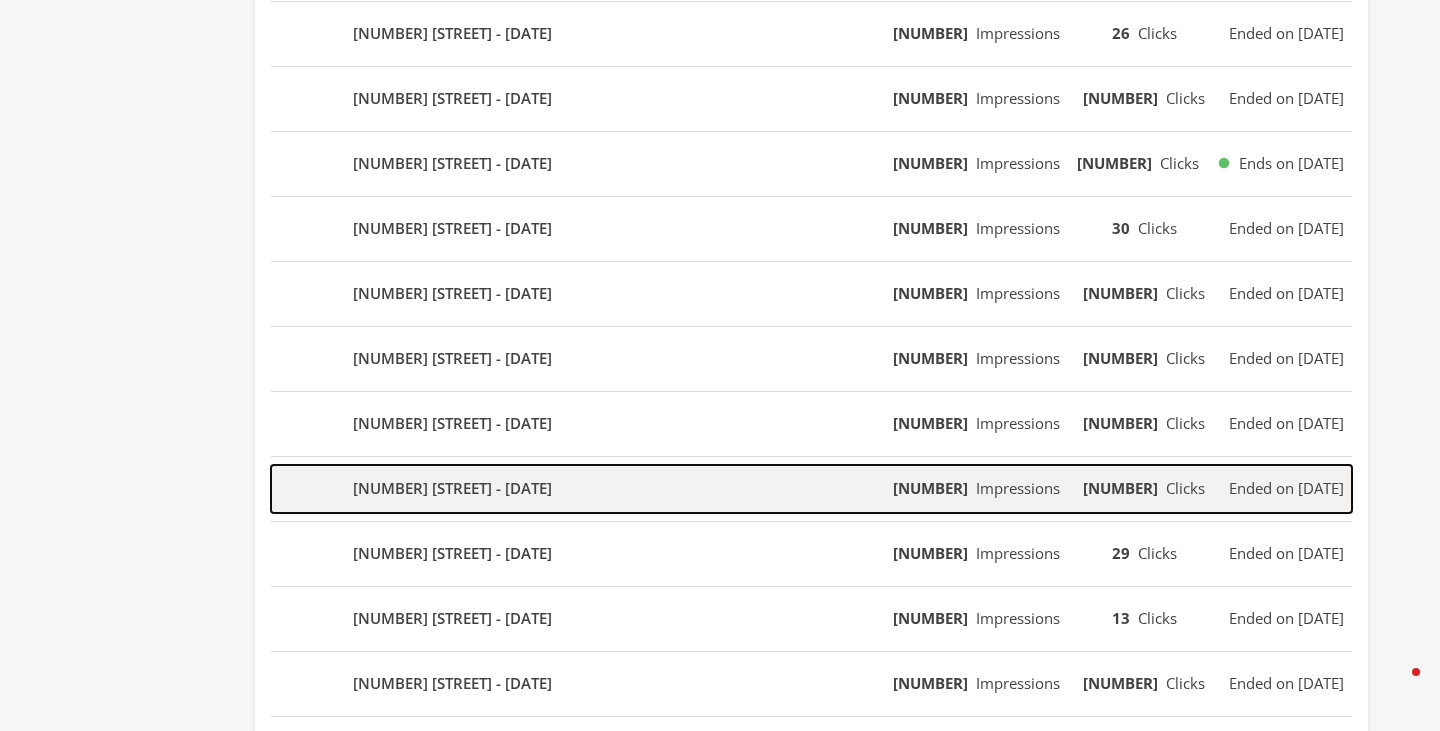 click on "Impressions" 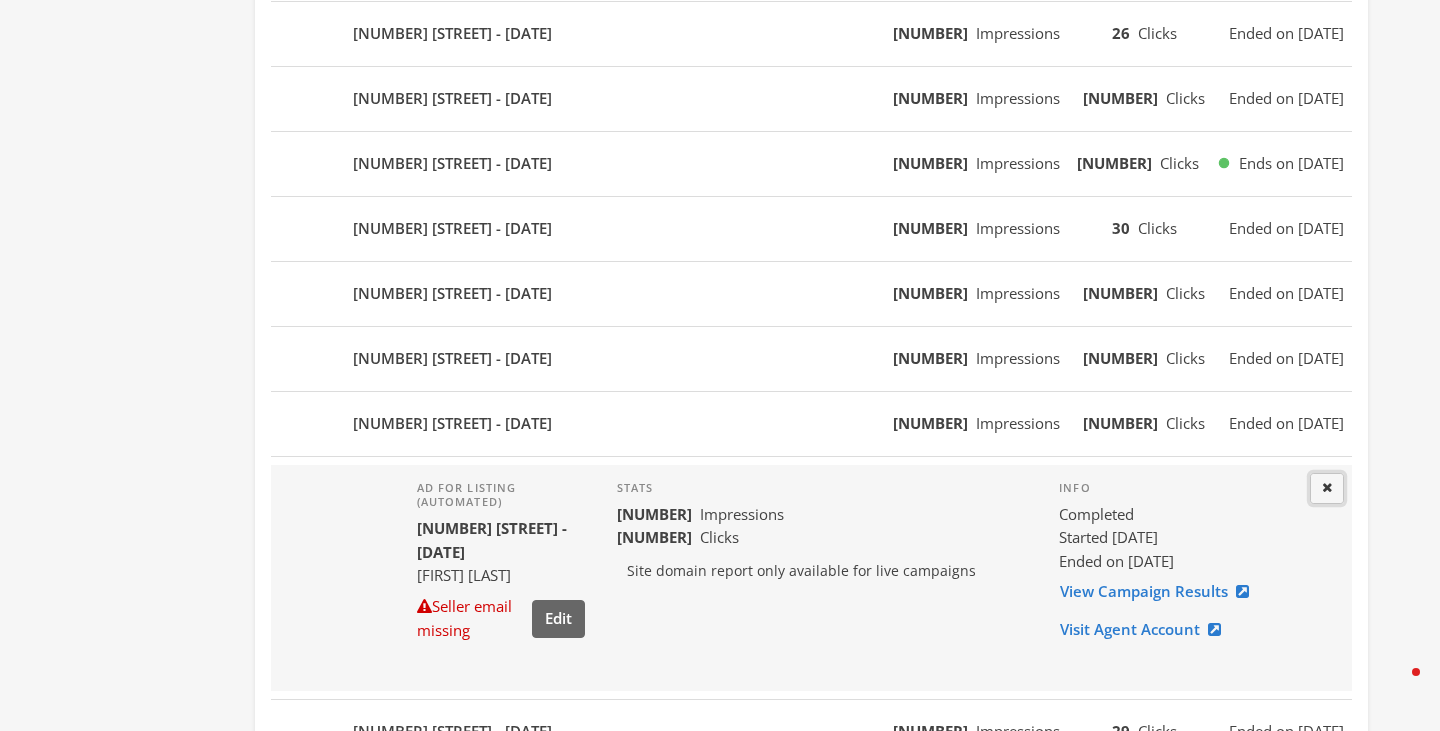 click on "Close" 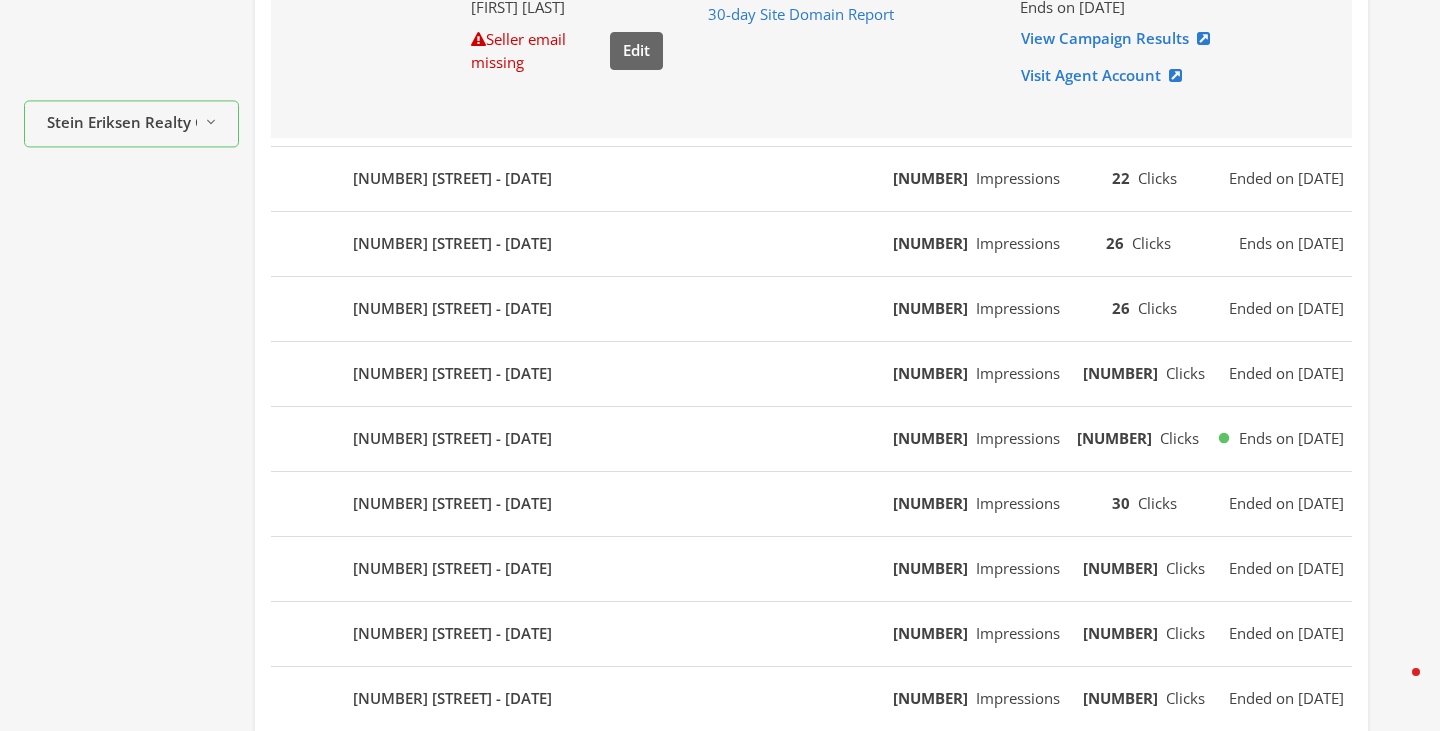 scroll, scrollTop: 0, scrollLeft: 0, axis: both 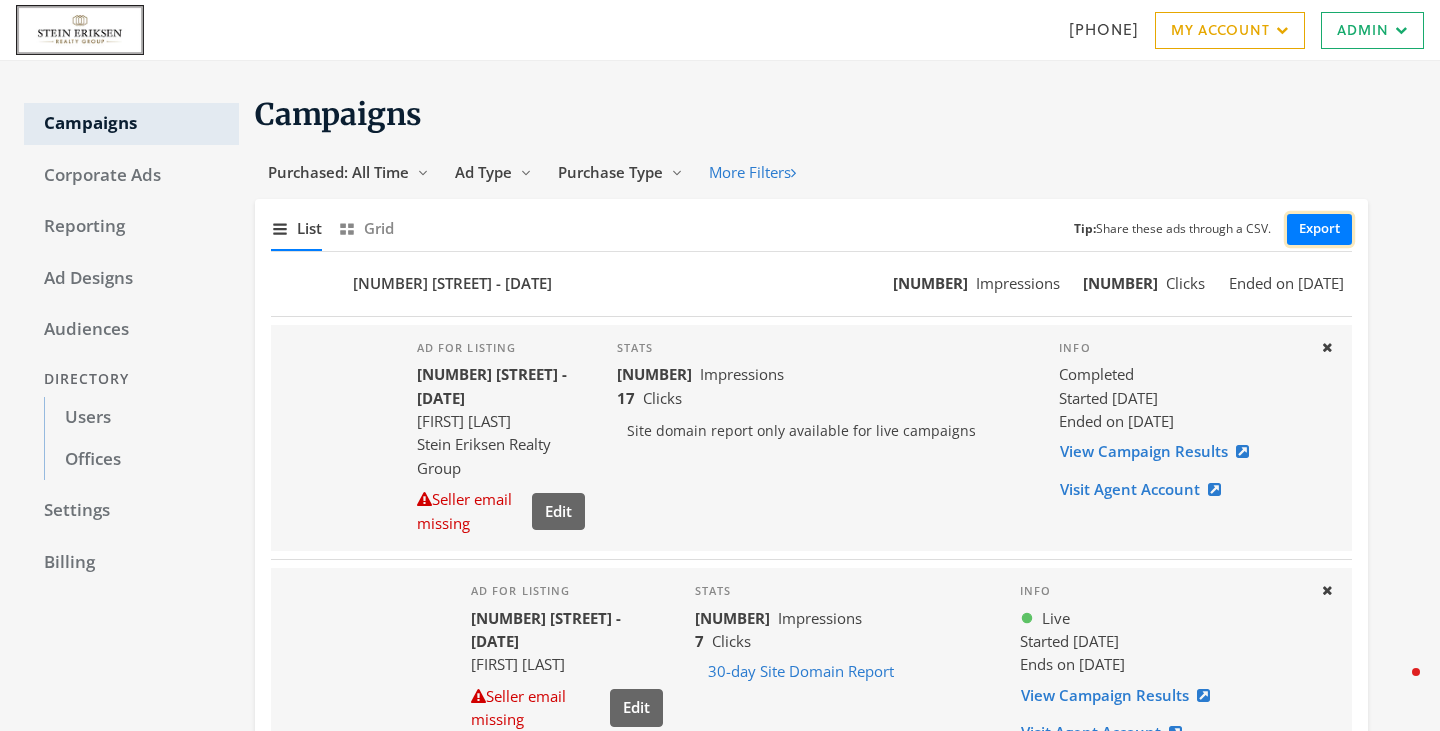 click on "Export" 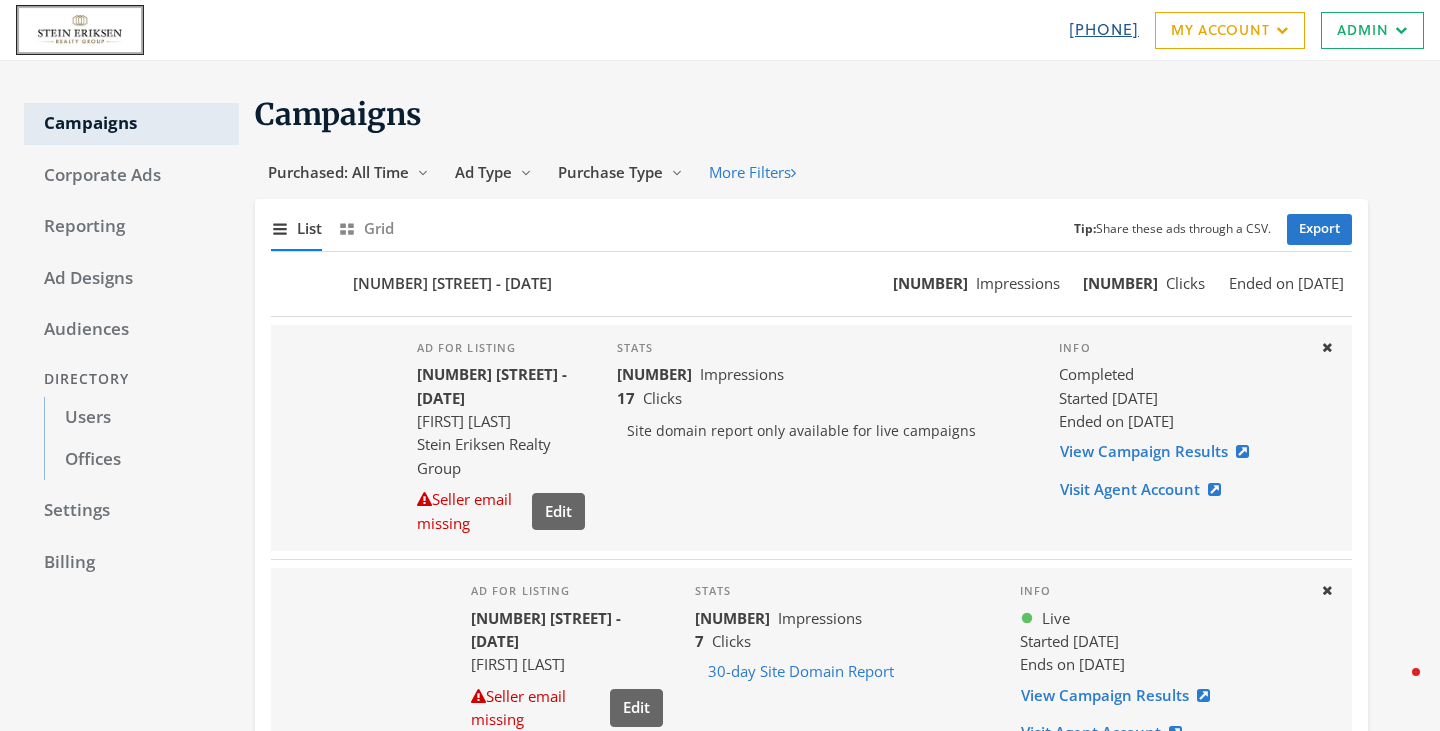 click on "[PHONE]" at bounding box center [1104, 29] 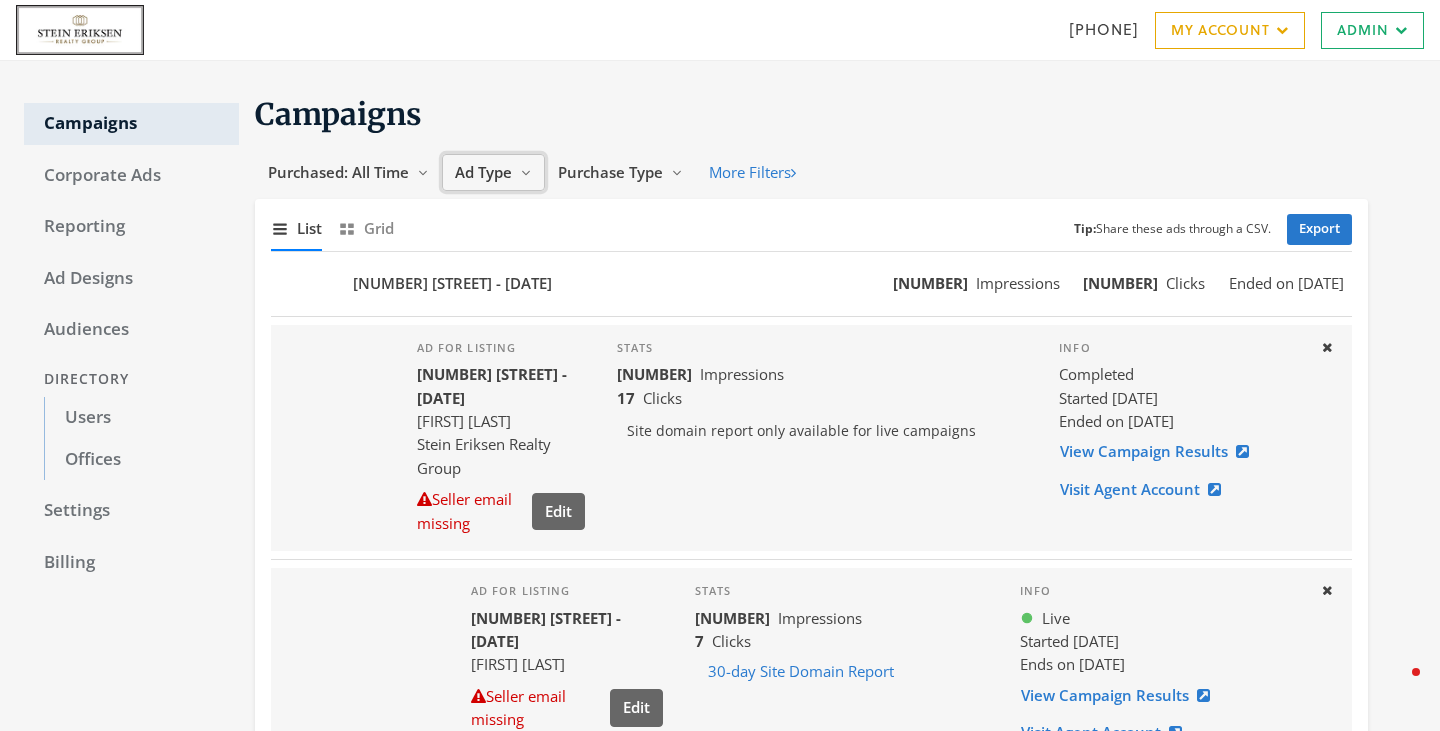 click on "Ad Type" 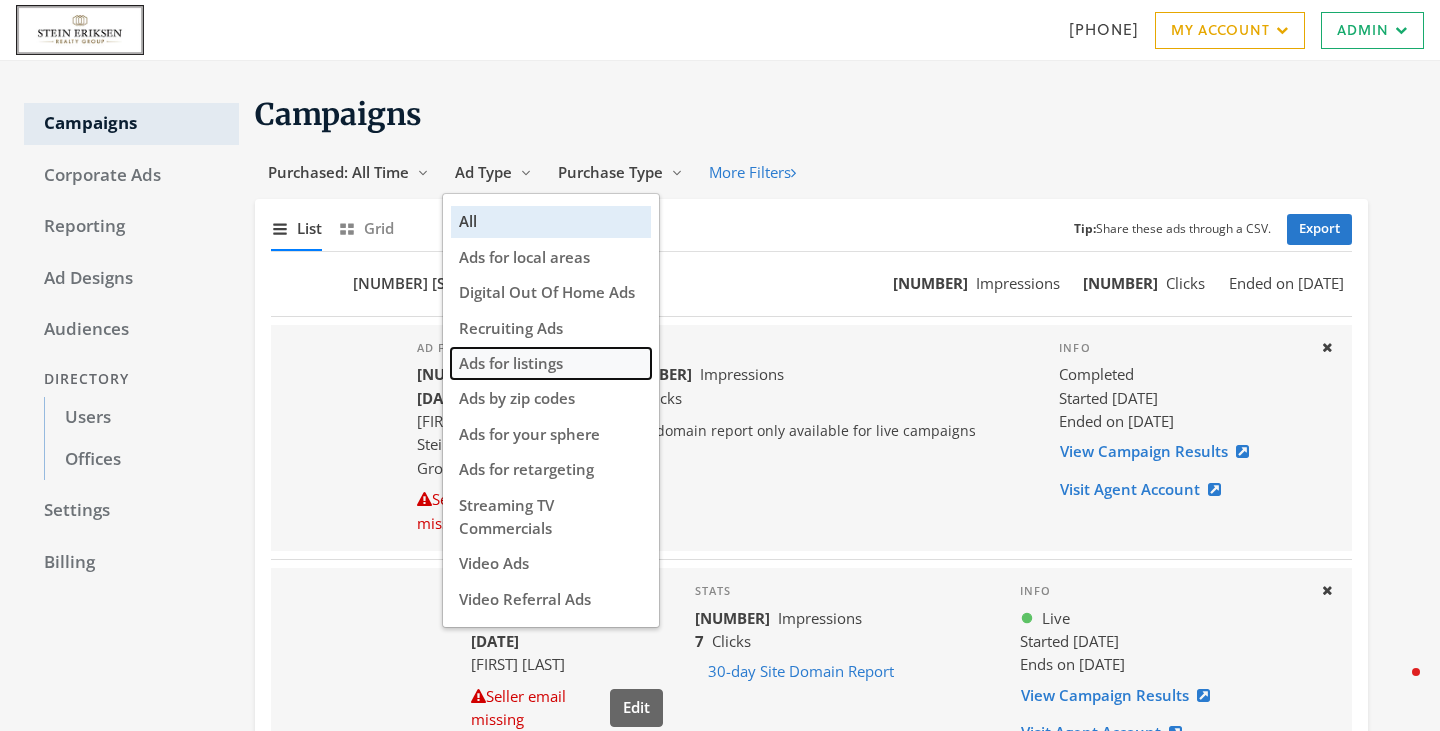 click on "Ads for listings" 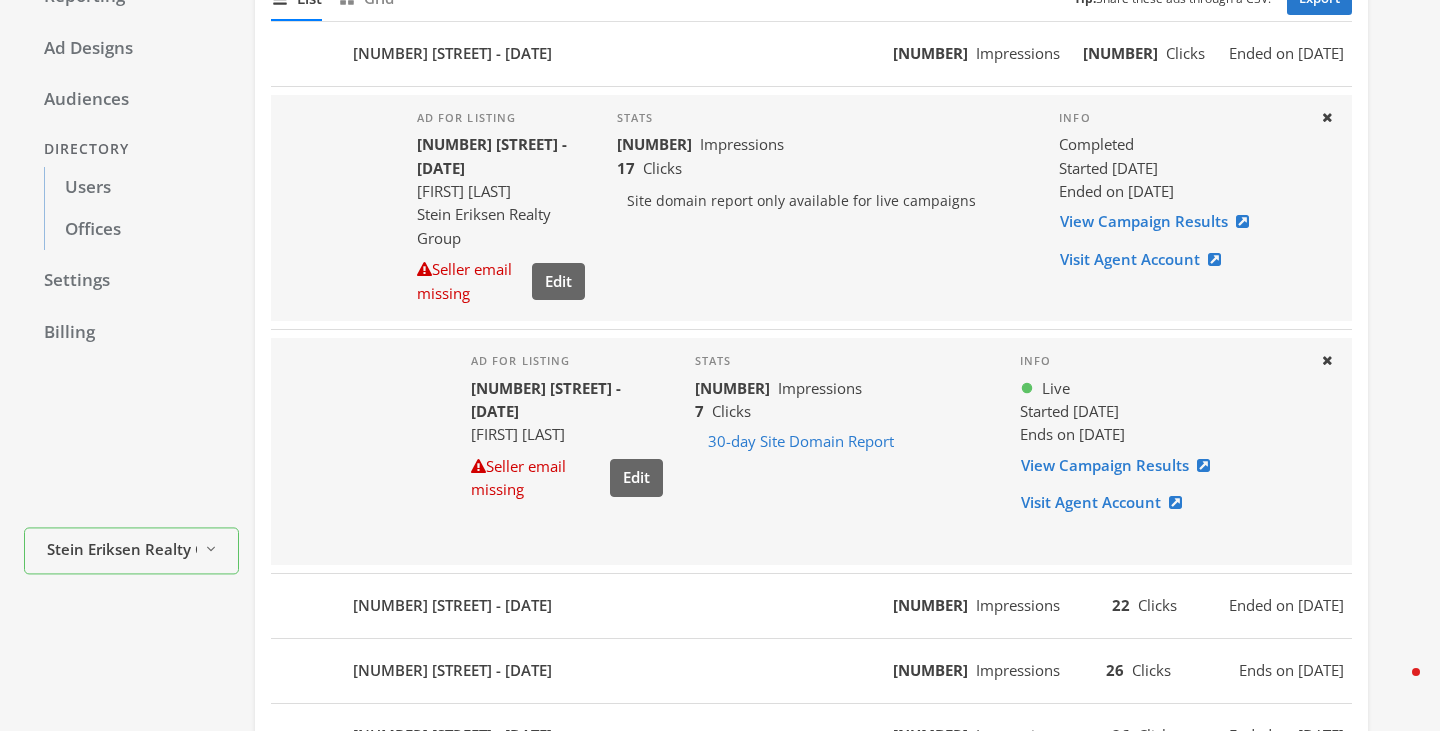 scroll, scrollTop: 0, scrollLeft: 0, axis: both 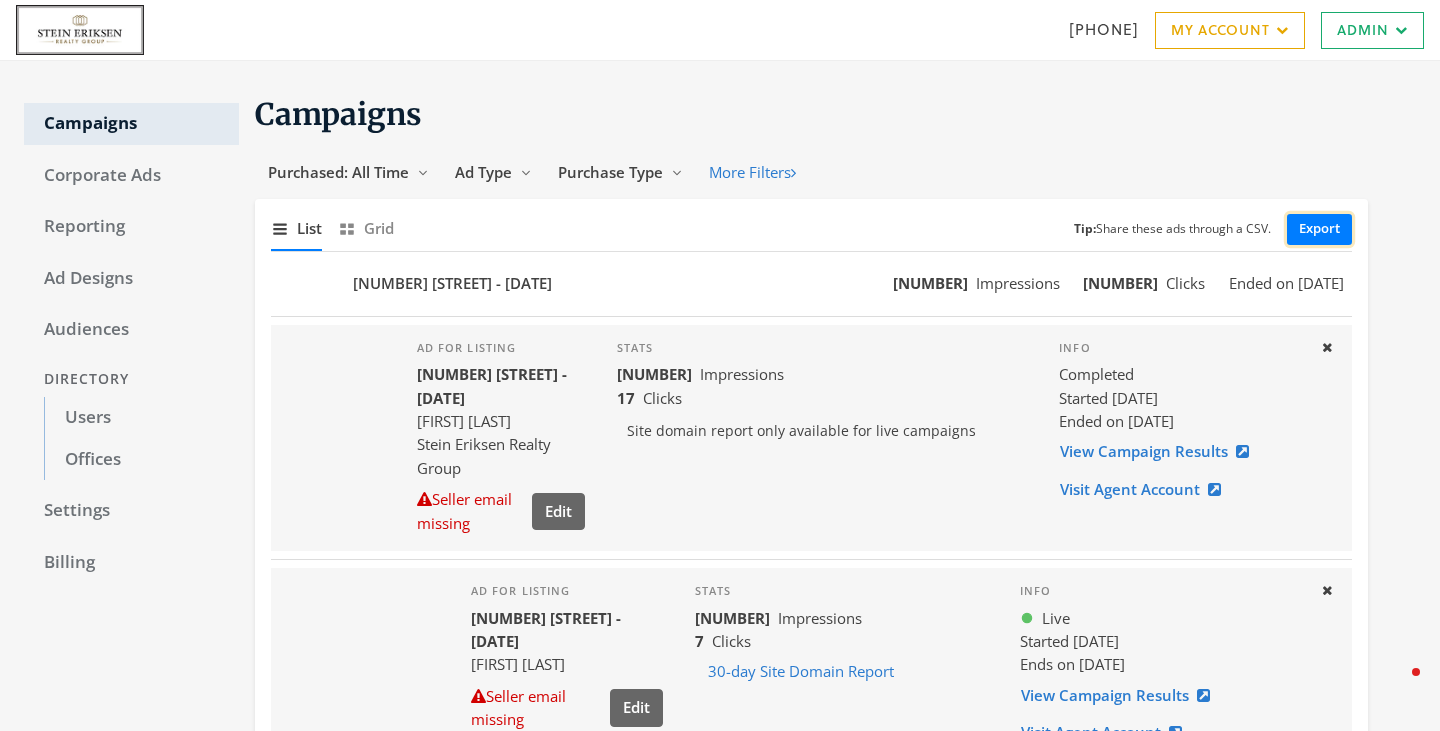 click on "Export" 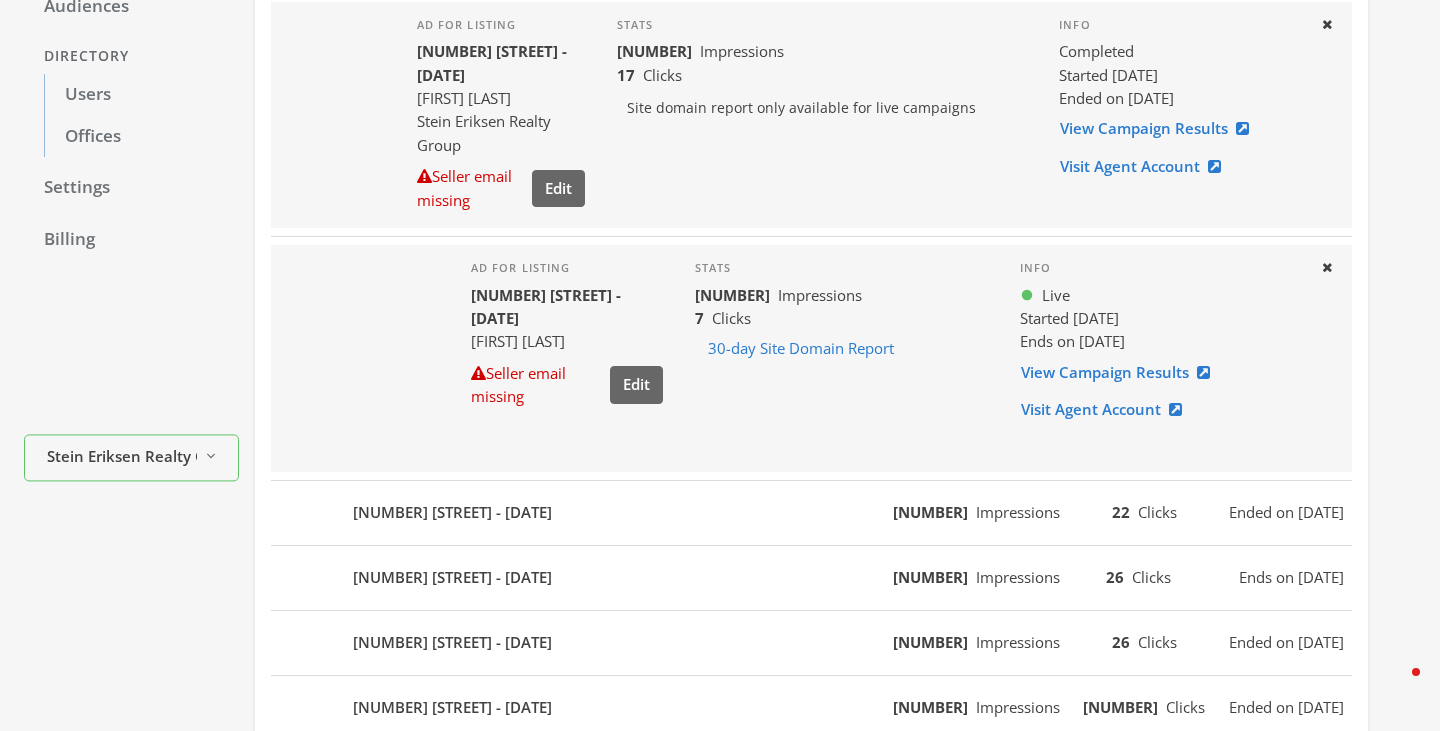 scroll, scrollTop: 0, scrollLeft: 0, axis: both 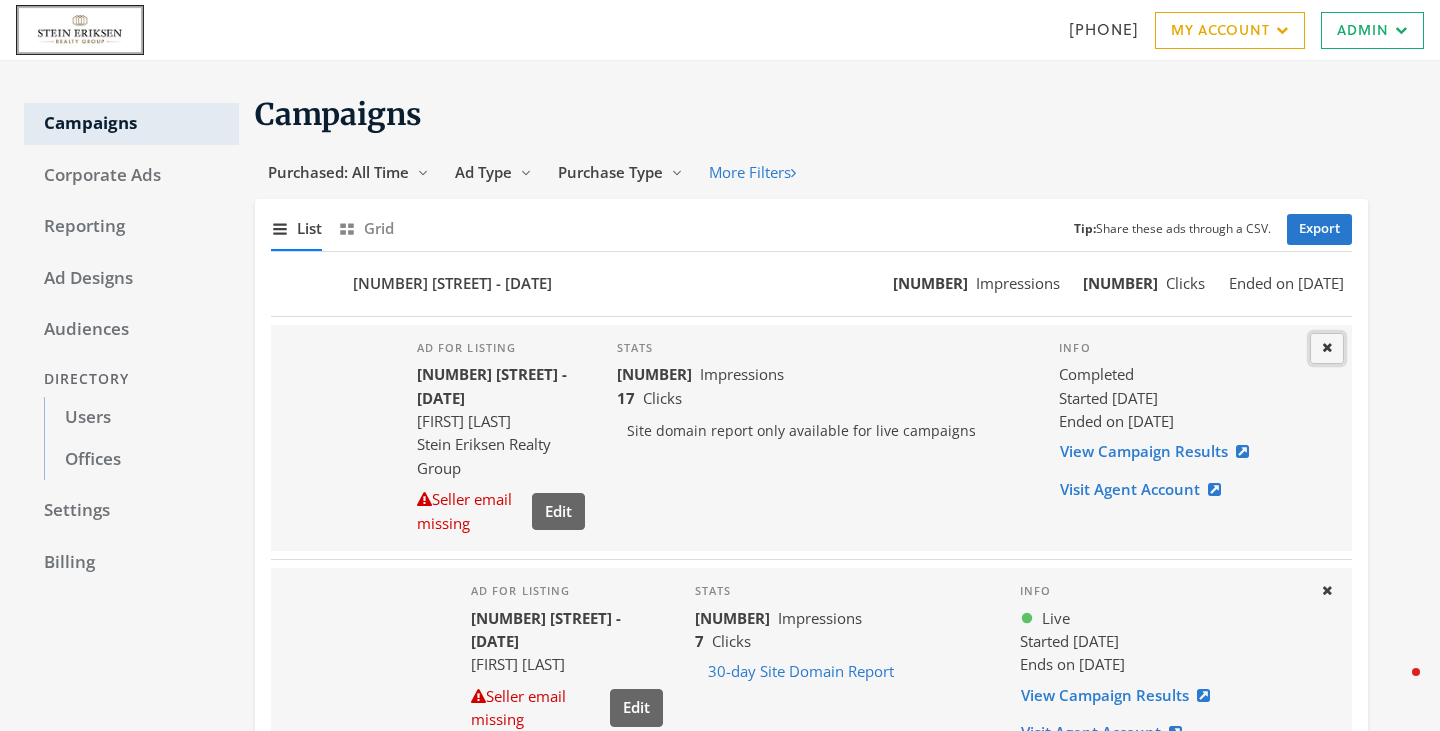 click on "Close" 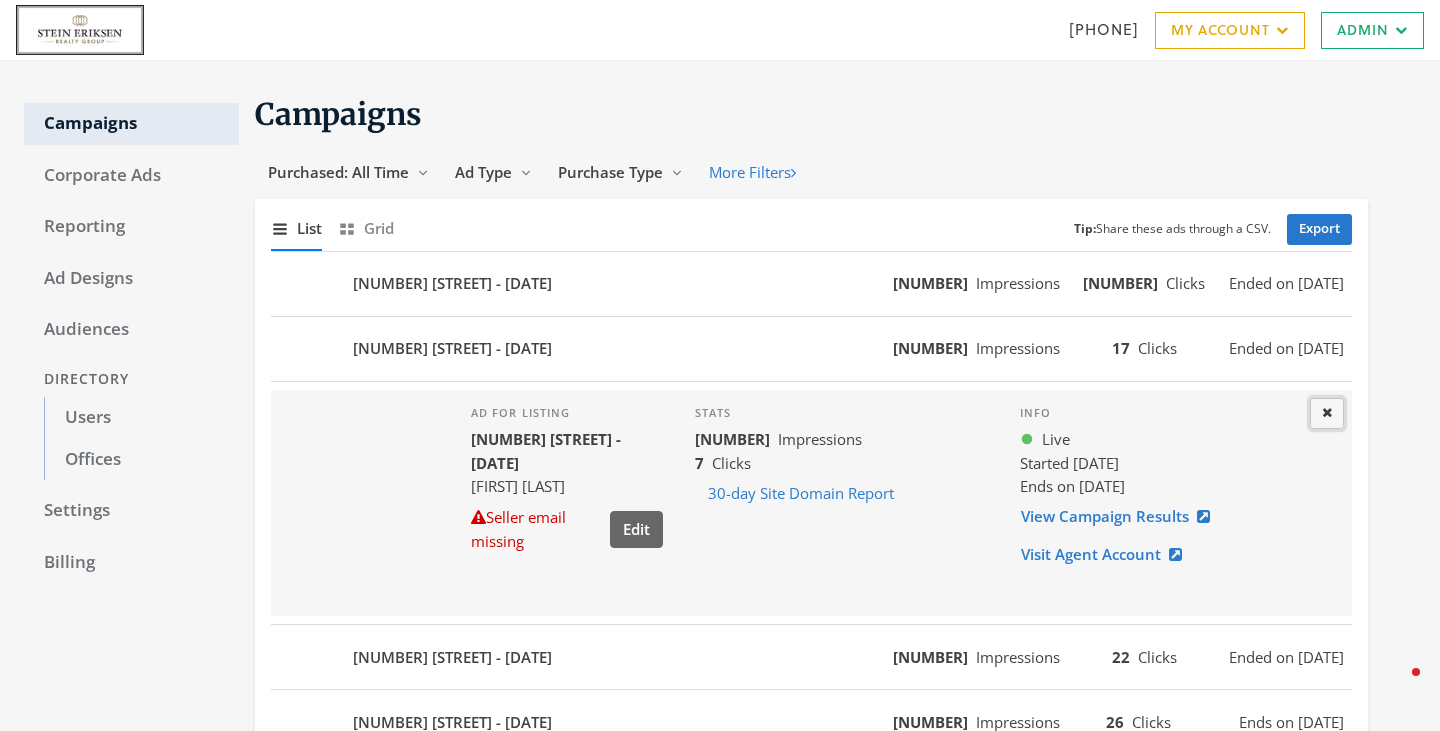 click 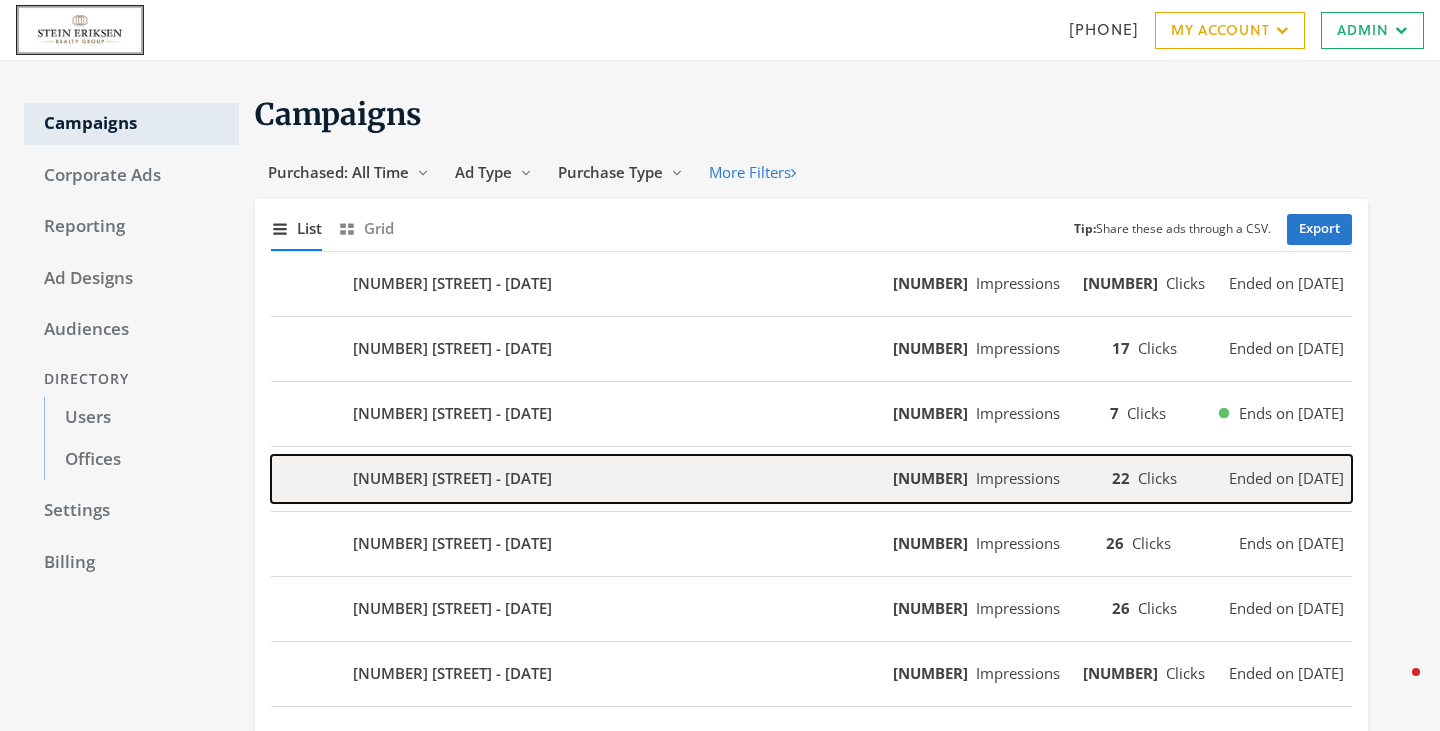 click on "[NUMBER] [STREET] - [DATE]" 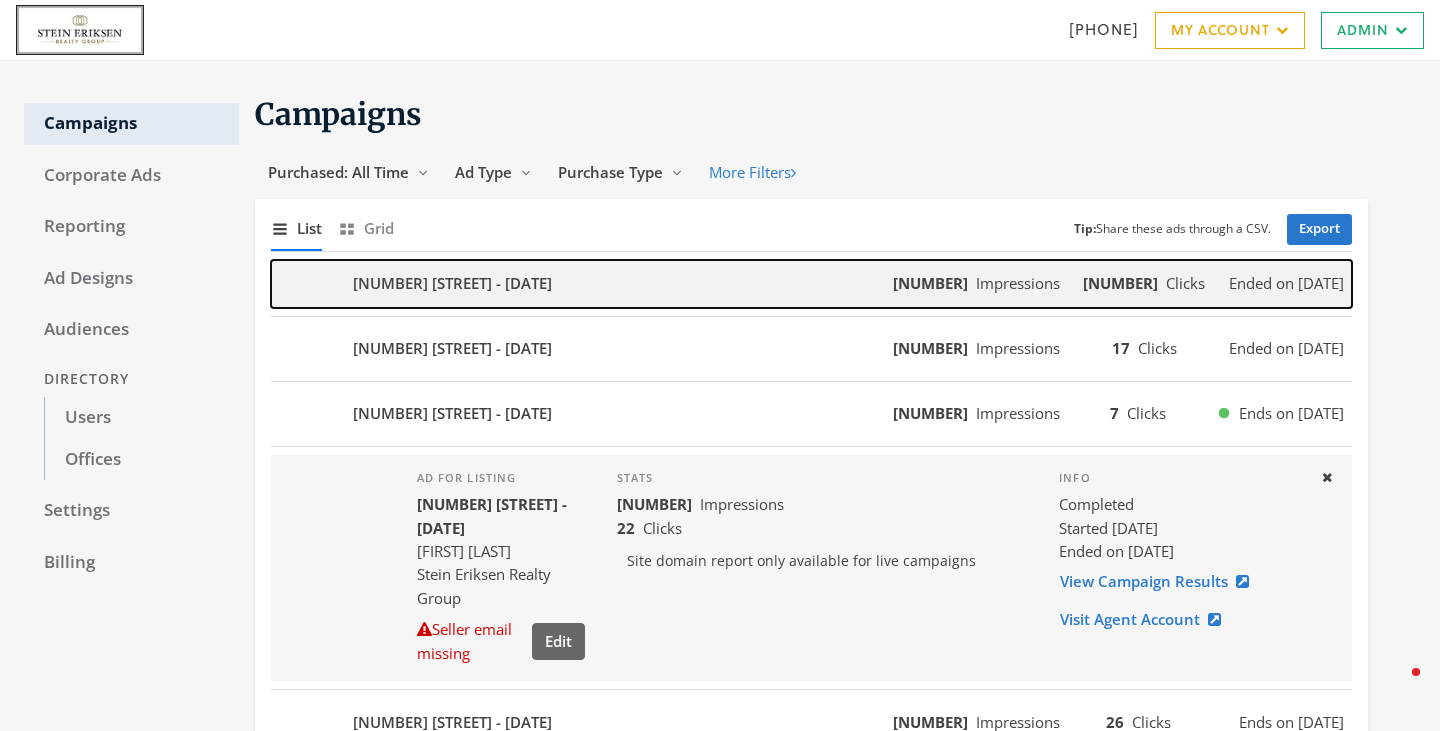 click on "[NUMBER] Impressions [NUMBER] Clicks Ended on [DATE]" 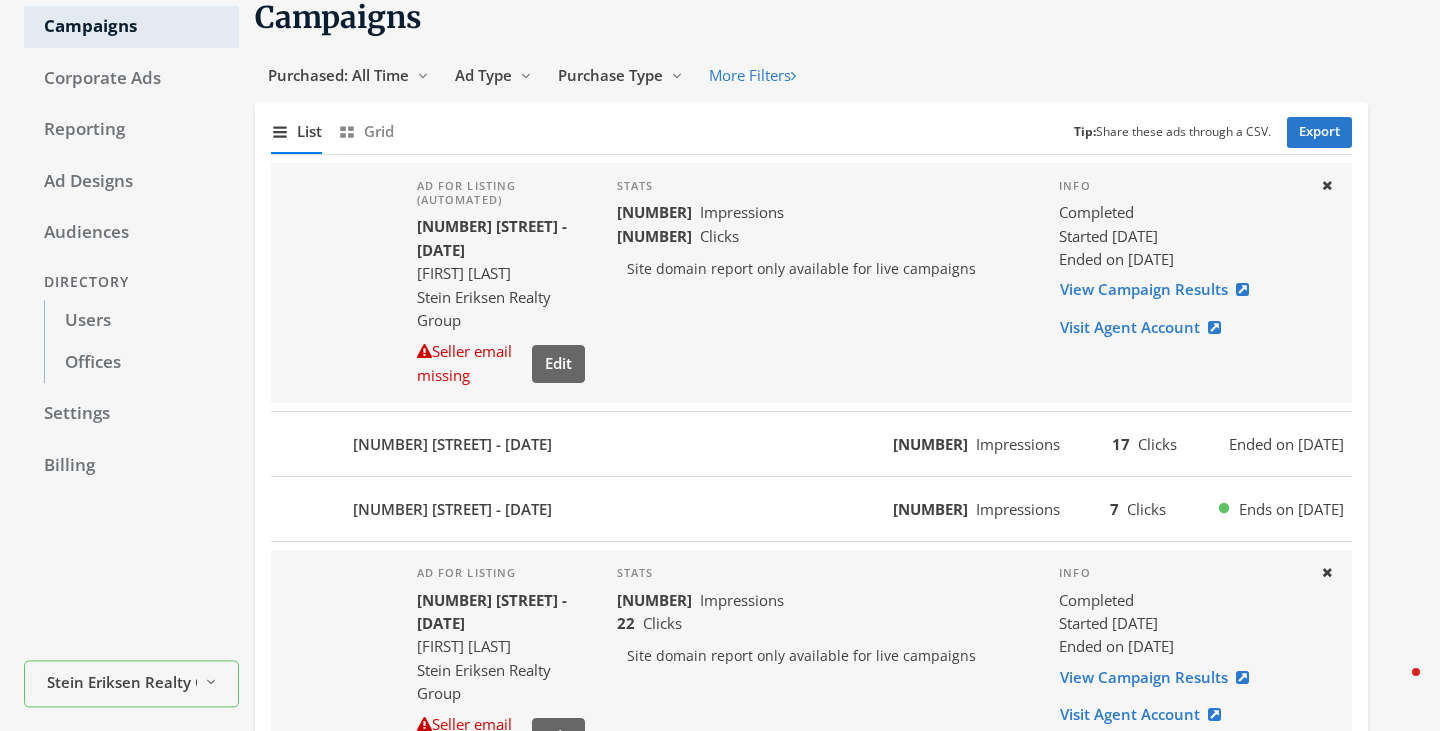 scroll, scrollTop: 92, scrollLeft: 0, axis: vertical 